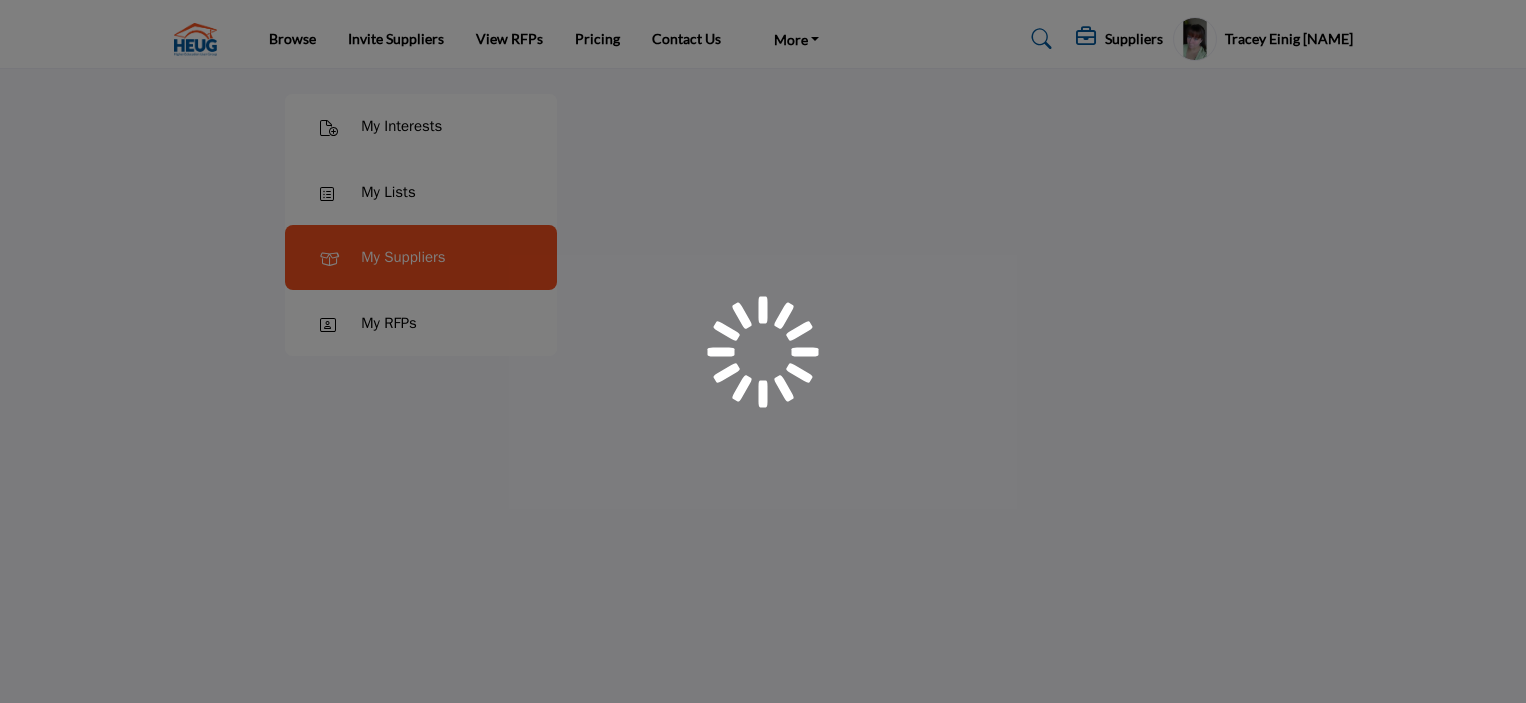 scroll, scrollTop: 0, scrollLeft: 0, axis: both 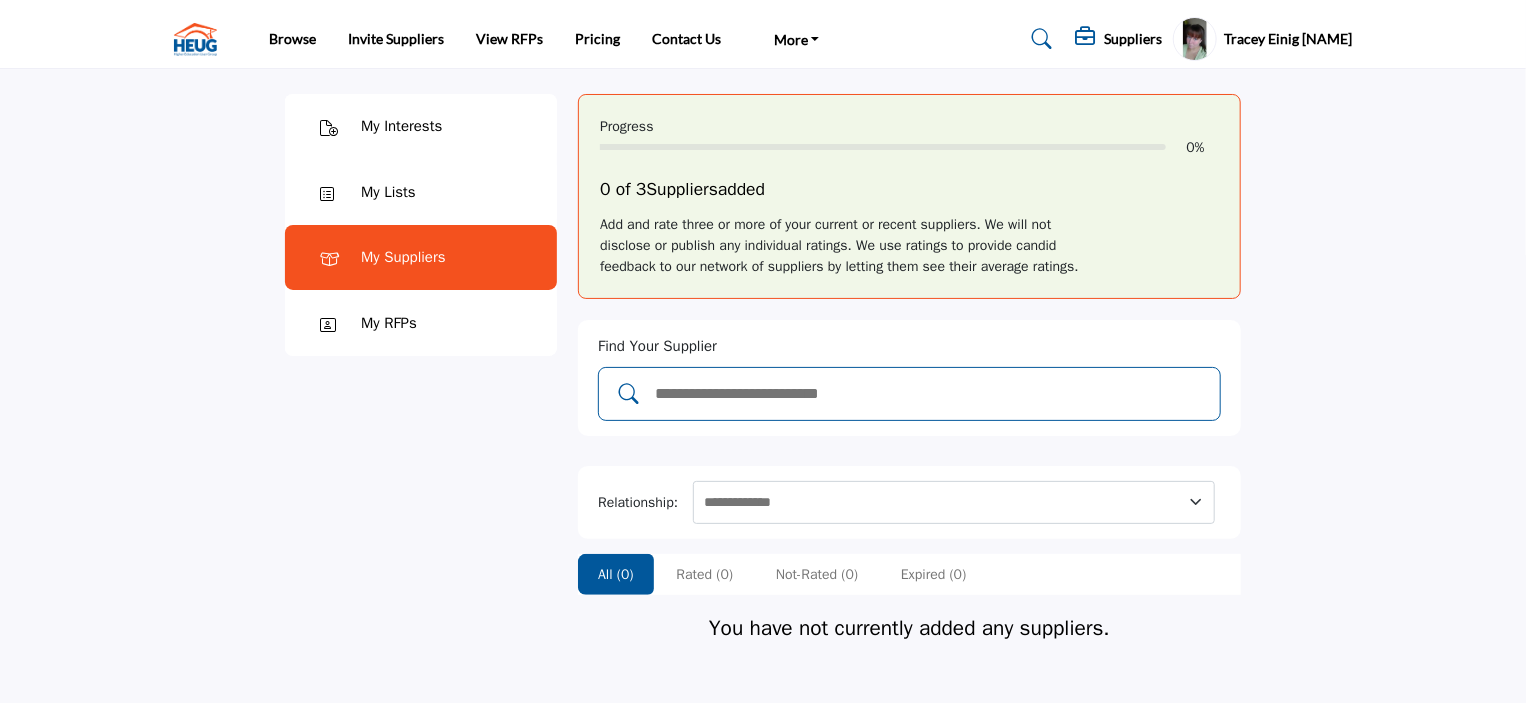 click at bounding box center [930, 394] 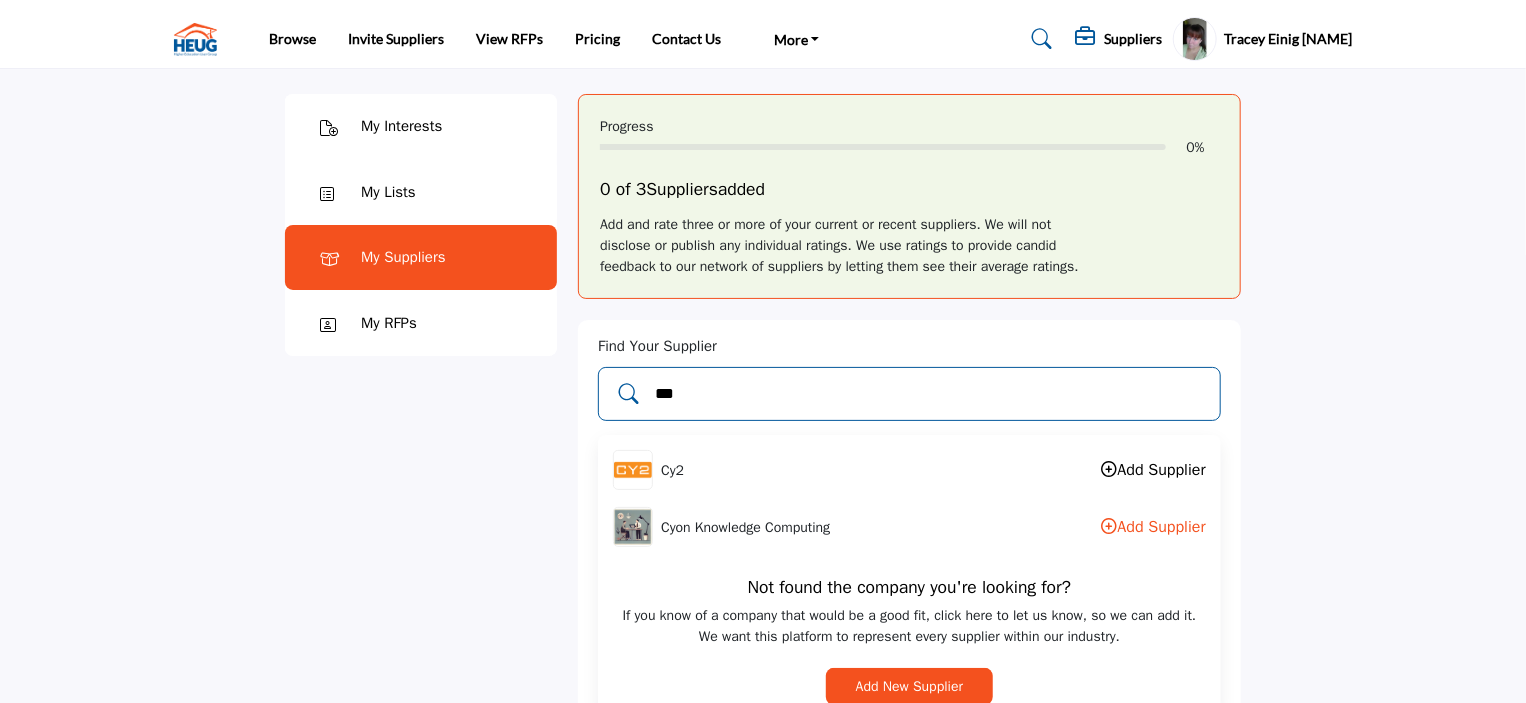 type on "***" 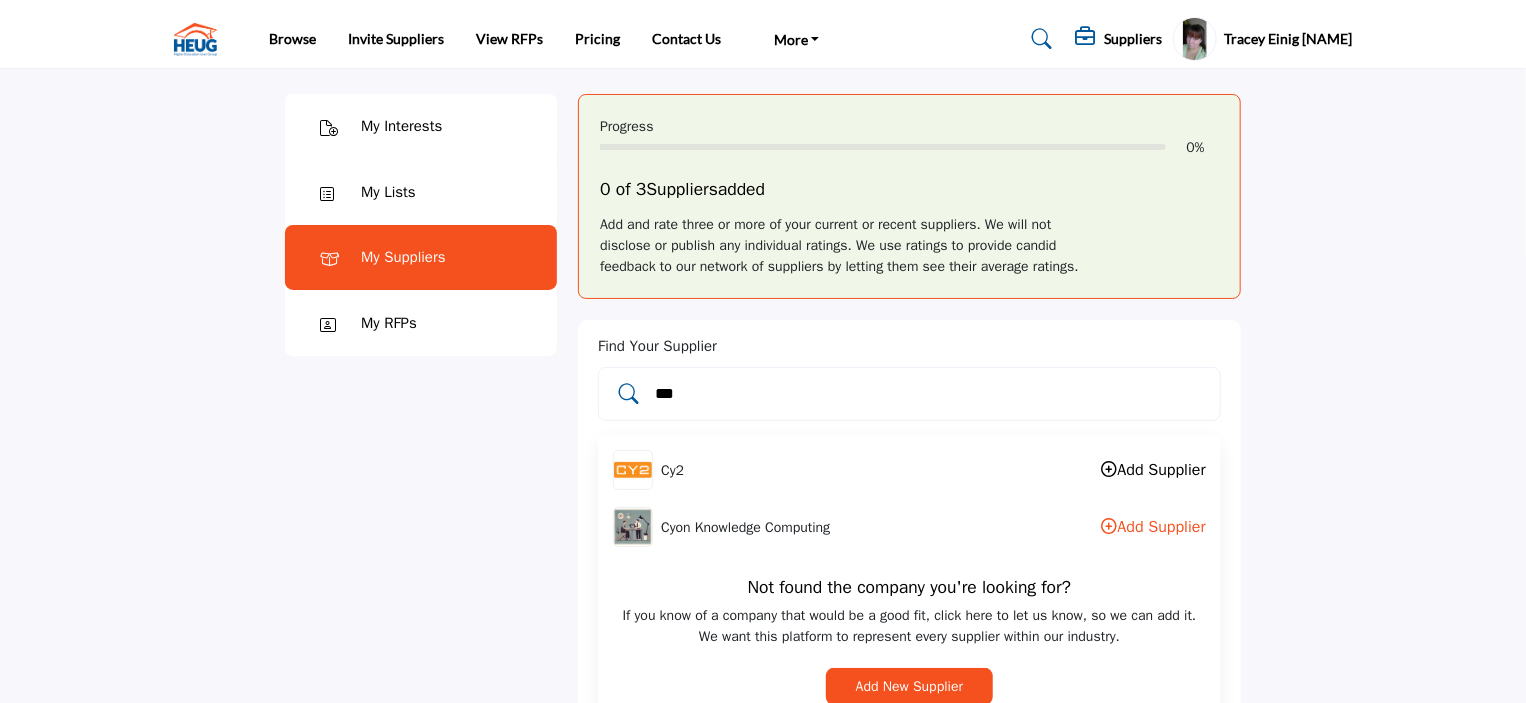 click on "Add Supplier" at bounding box center (1154, 470) 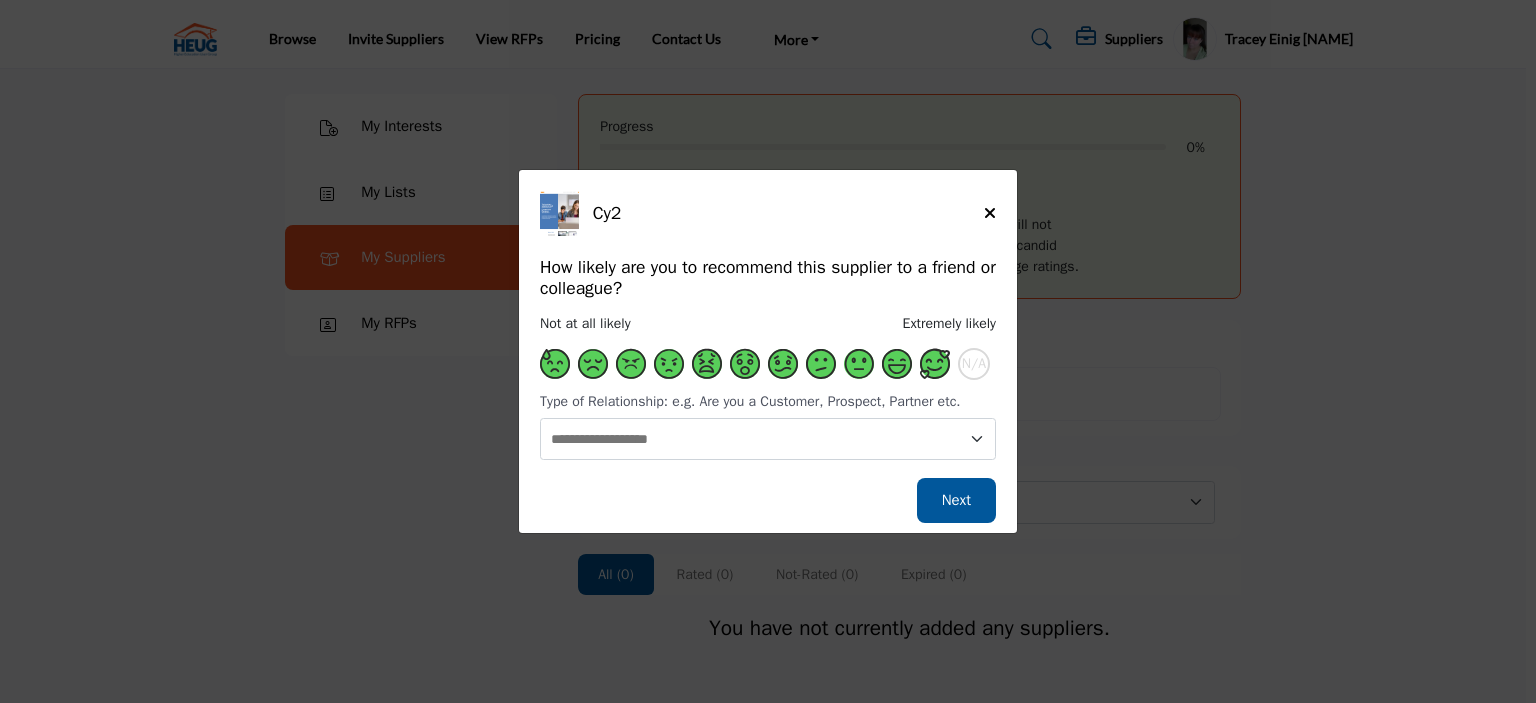 click at bounding box center [935, 364] 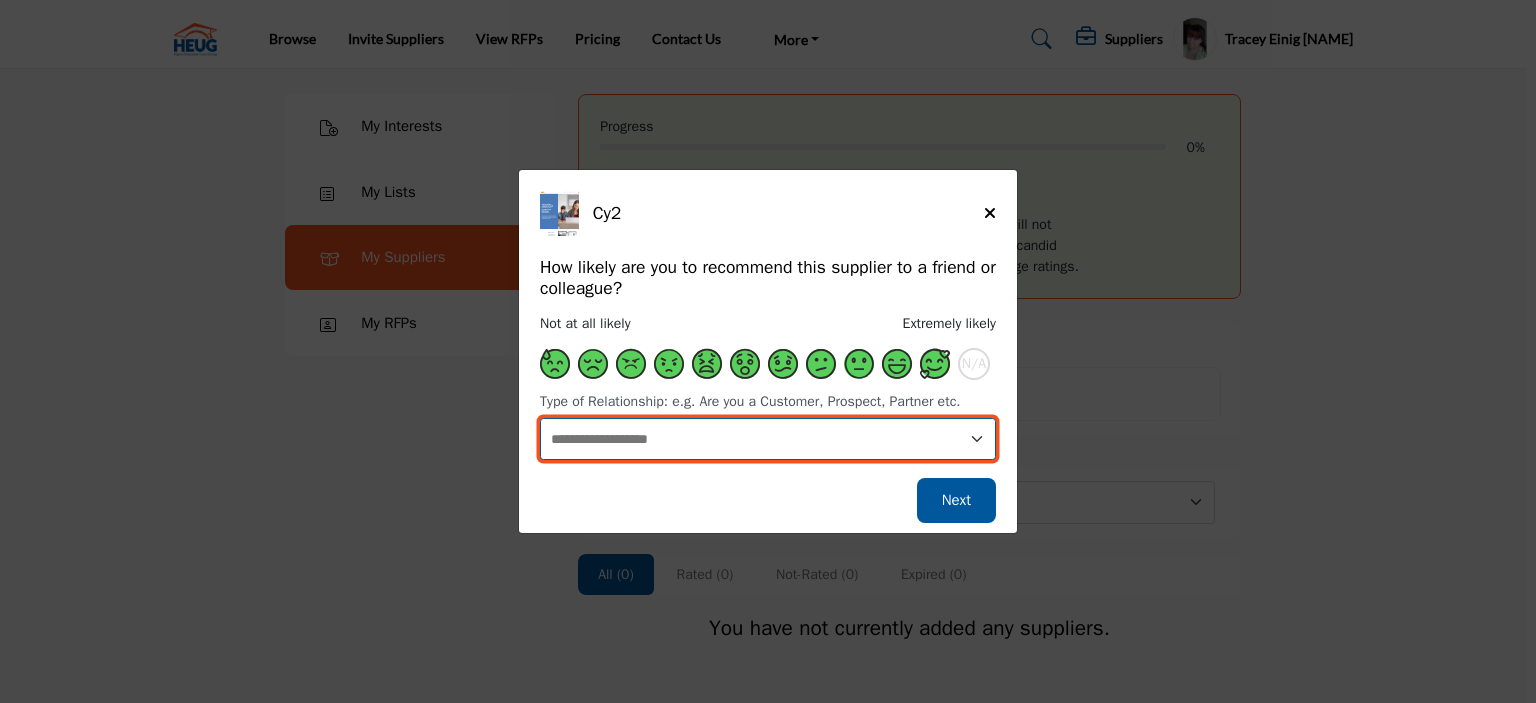 click on "**********" at bounding box center [768, 439] 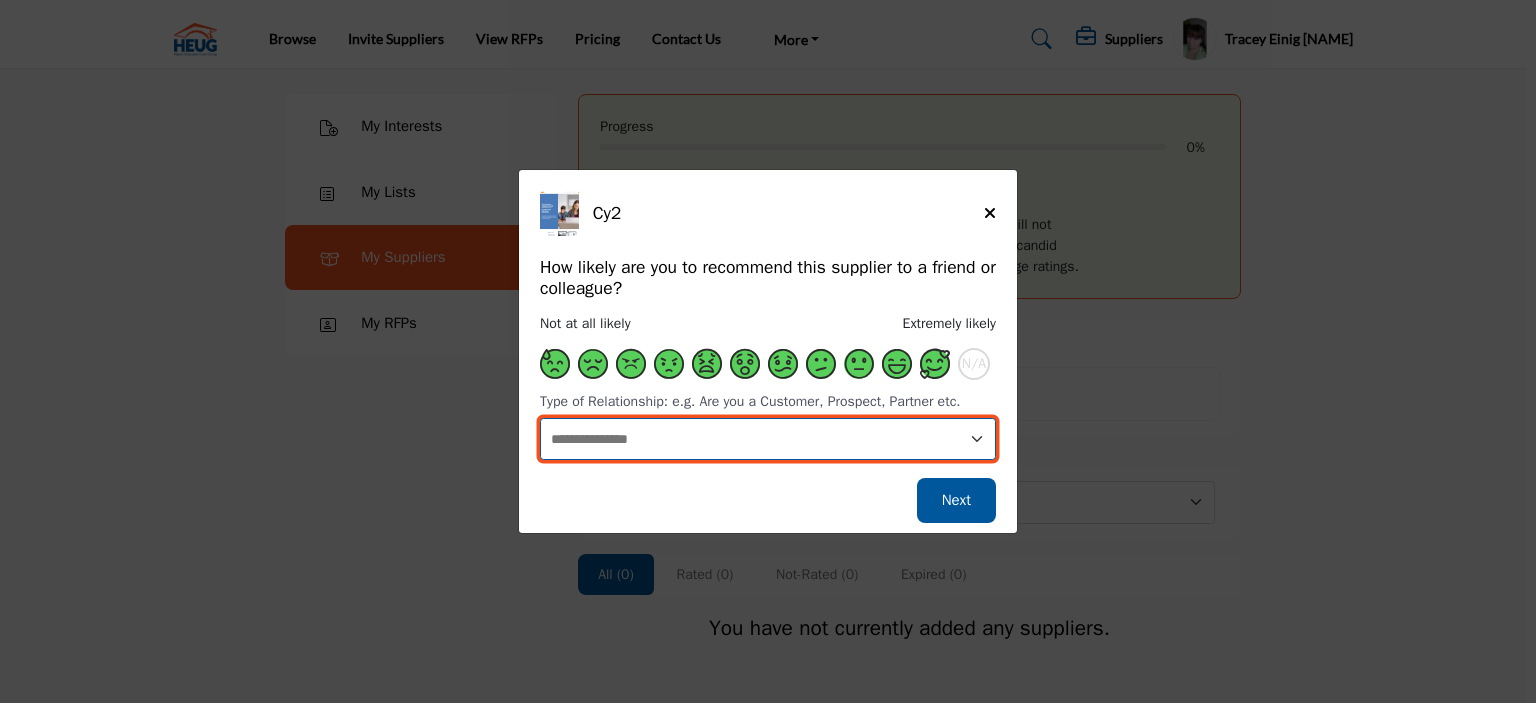 click on "**********" at bounding box center [768, 439] 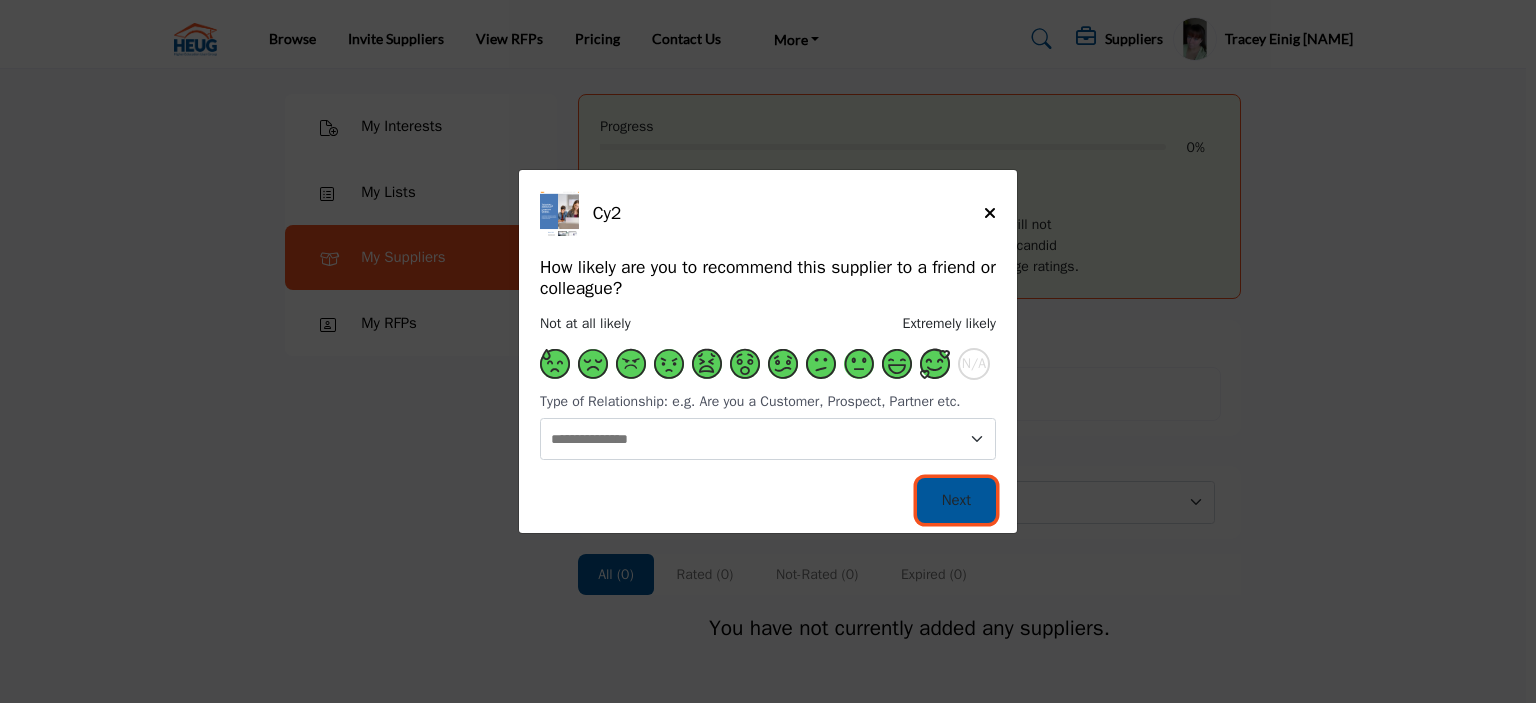 click on "Next" at bounding box center [956, 500] 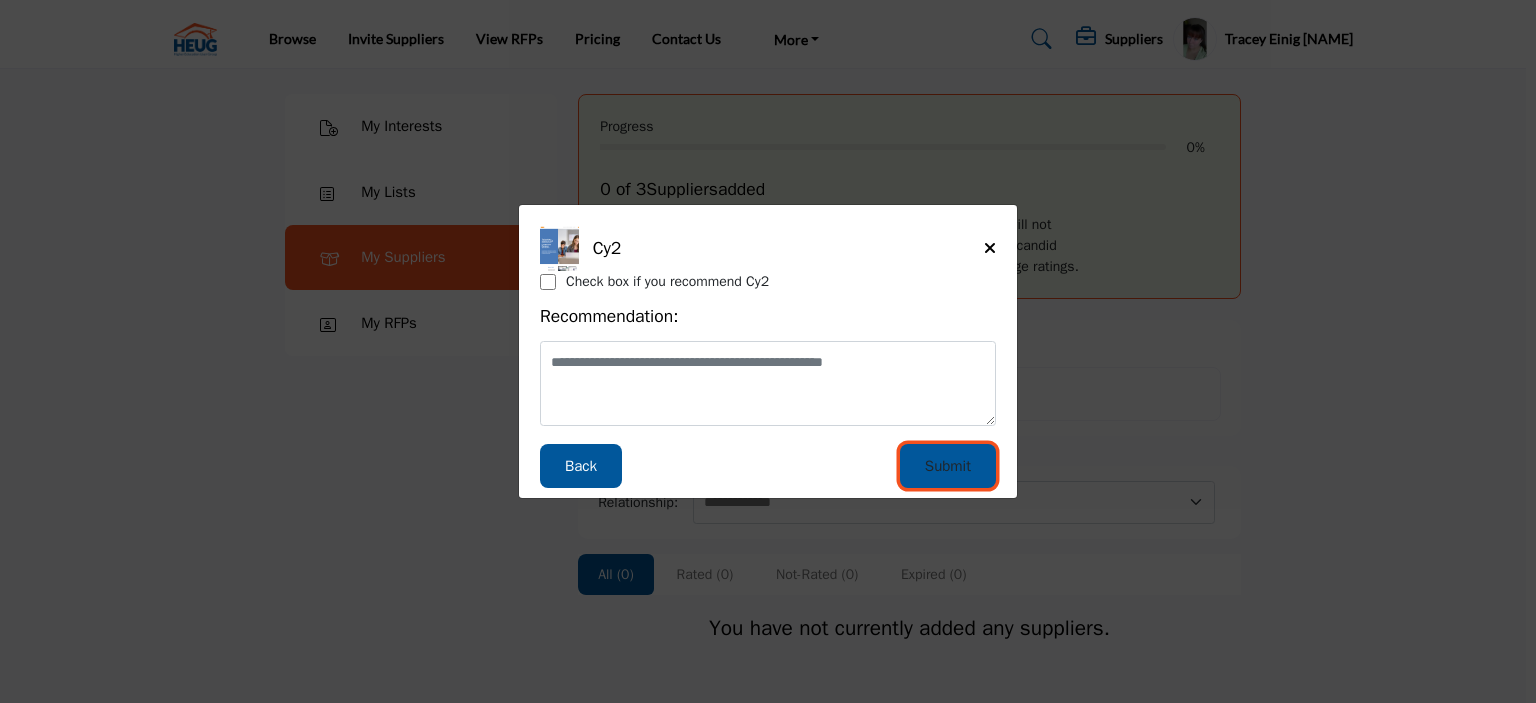 click on "Submit" at bounding box center [948, 466] 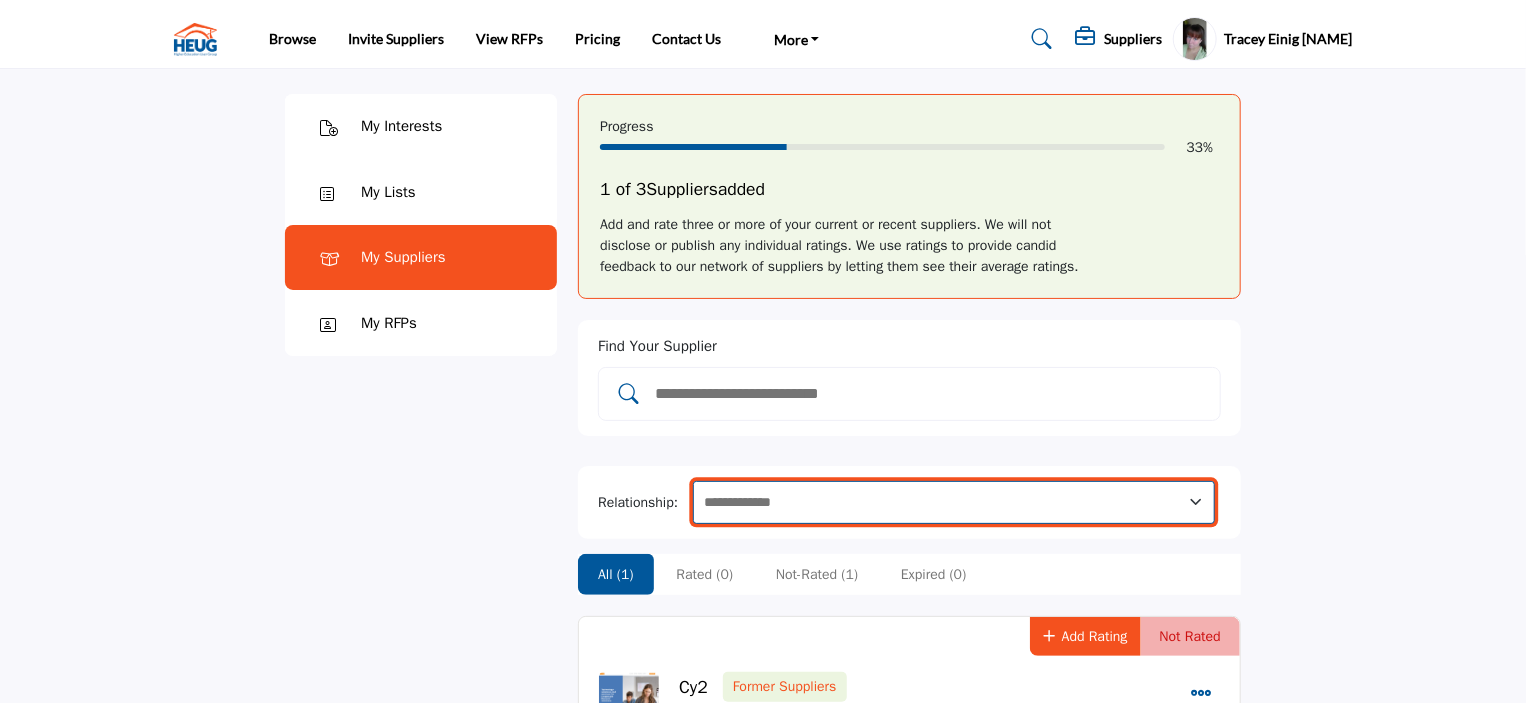 click on "**********" at bounding box center (954, 502) 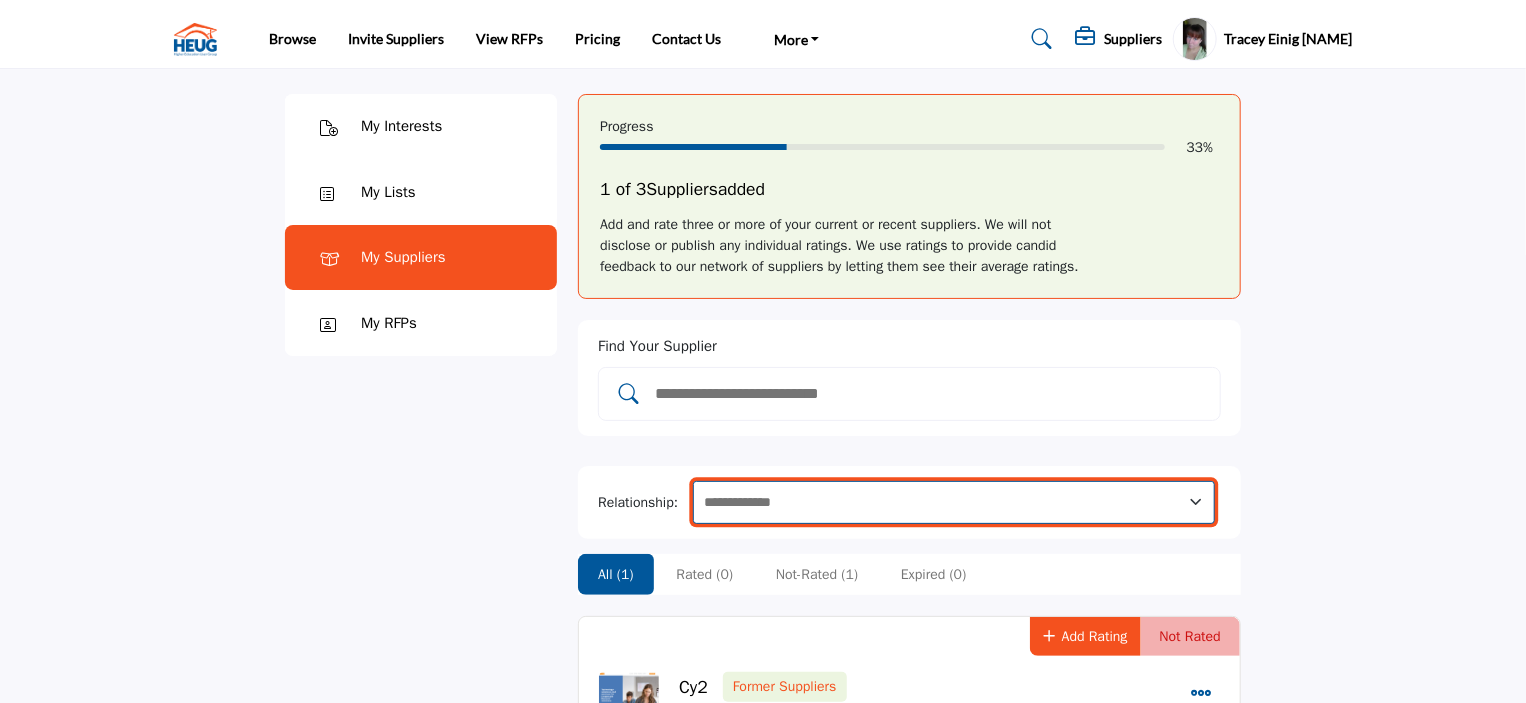 click on "**********" at bounding box center [954, 502] 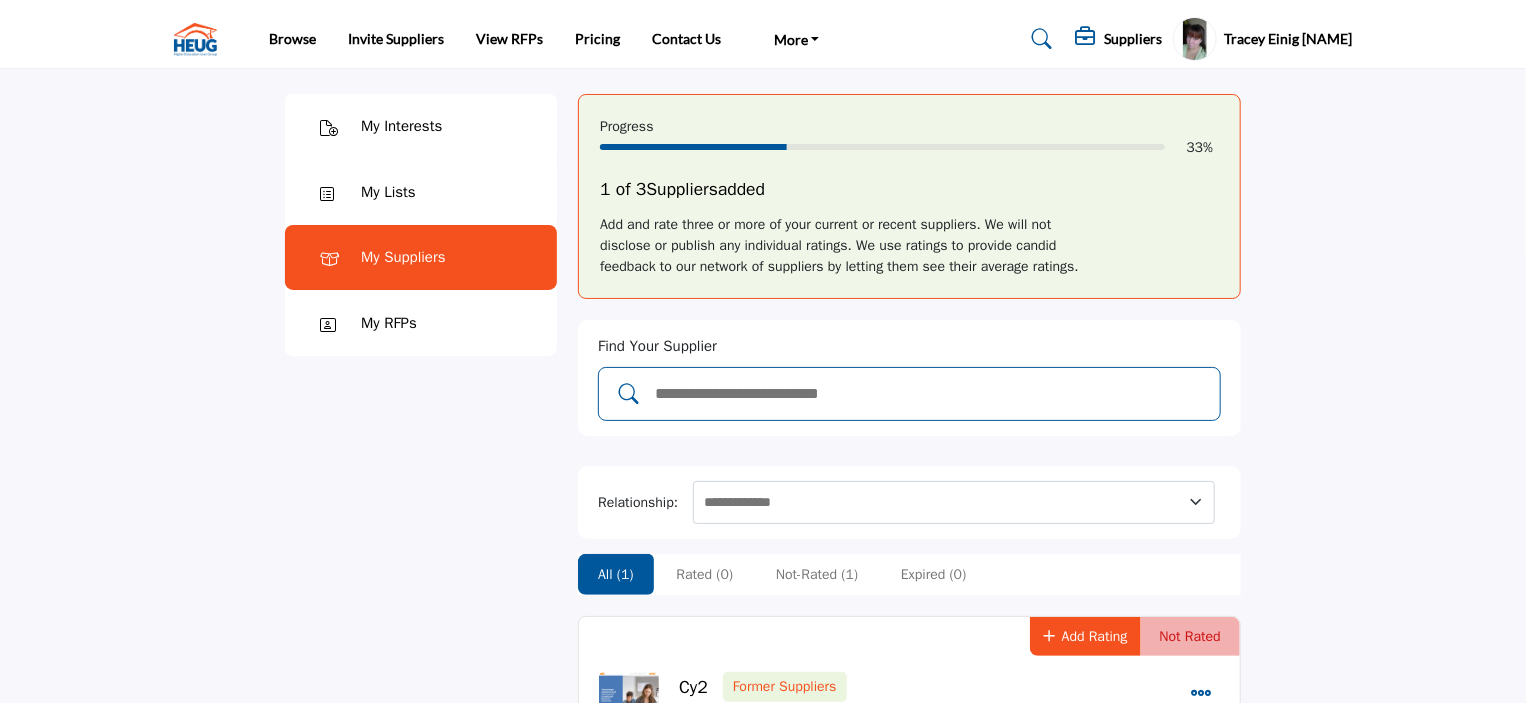 click at bounding box center (930, 394) 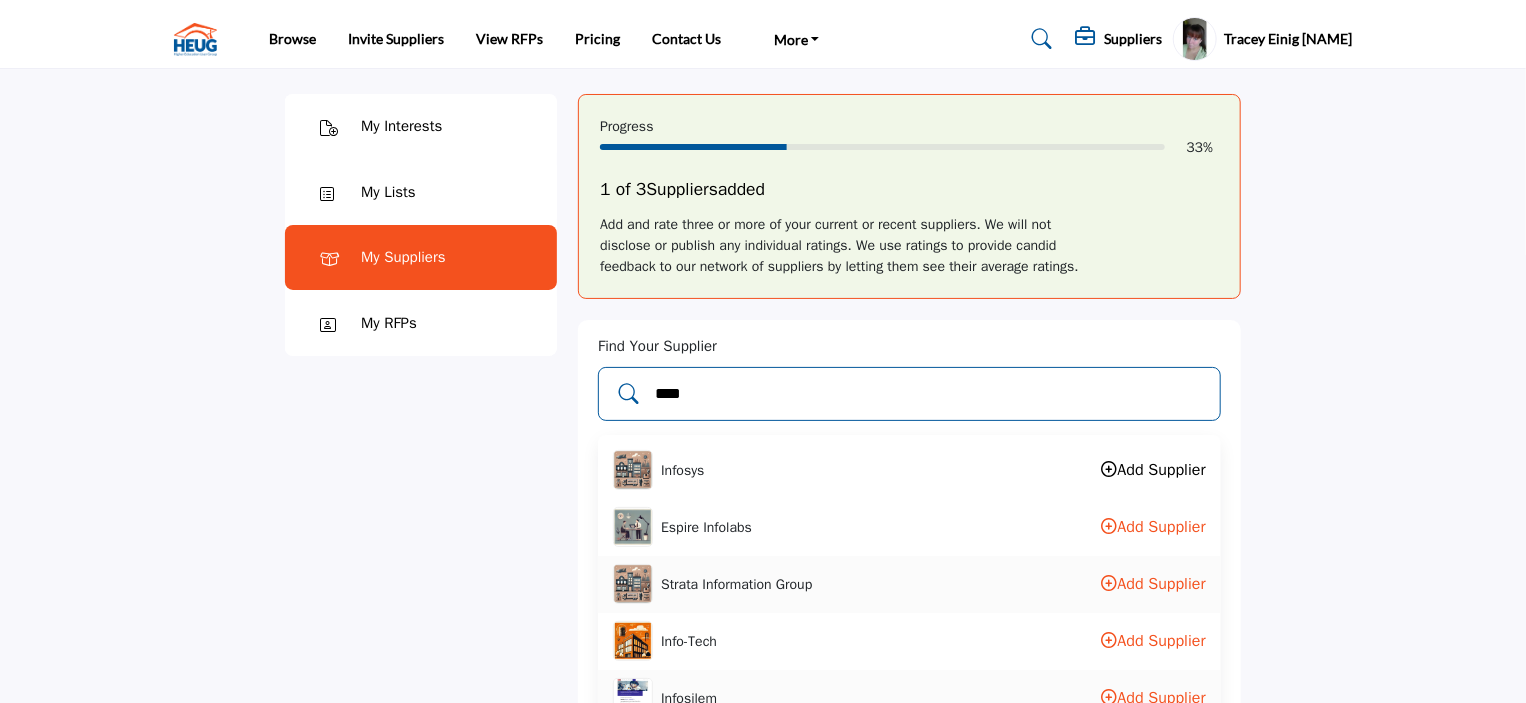 type on "****" 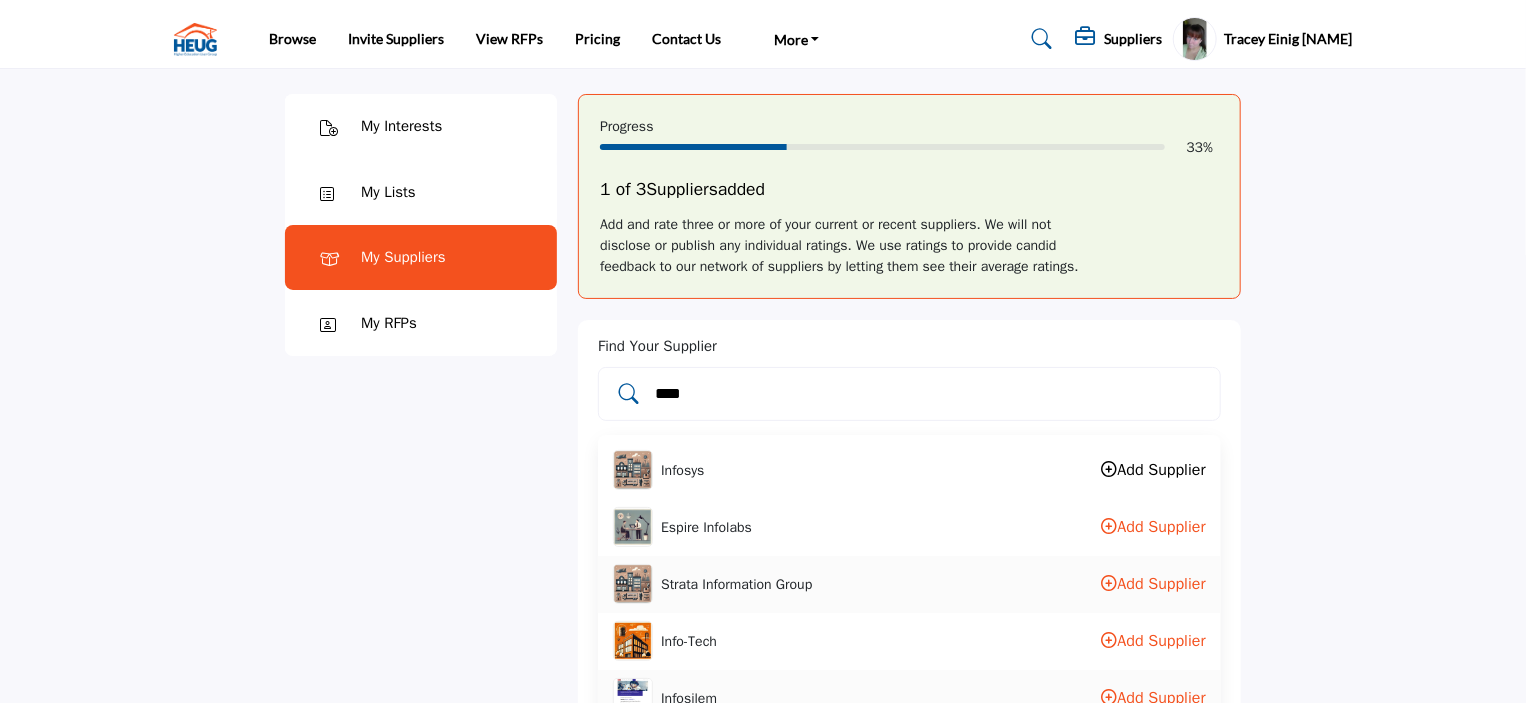 click on "Add Supplier" at bounding box center (1154, 470) 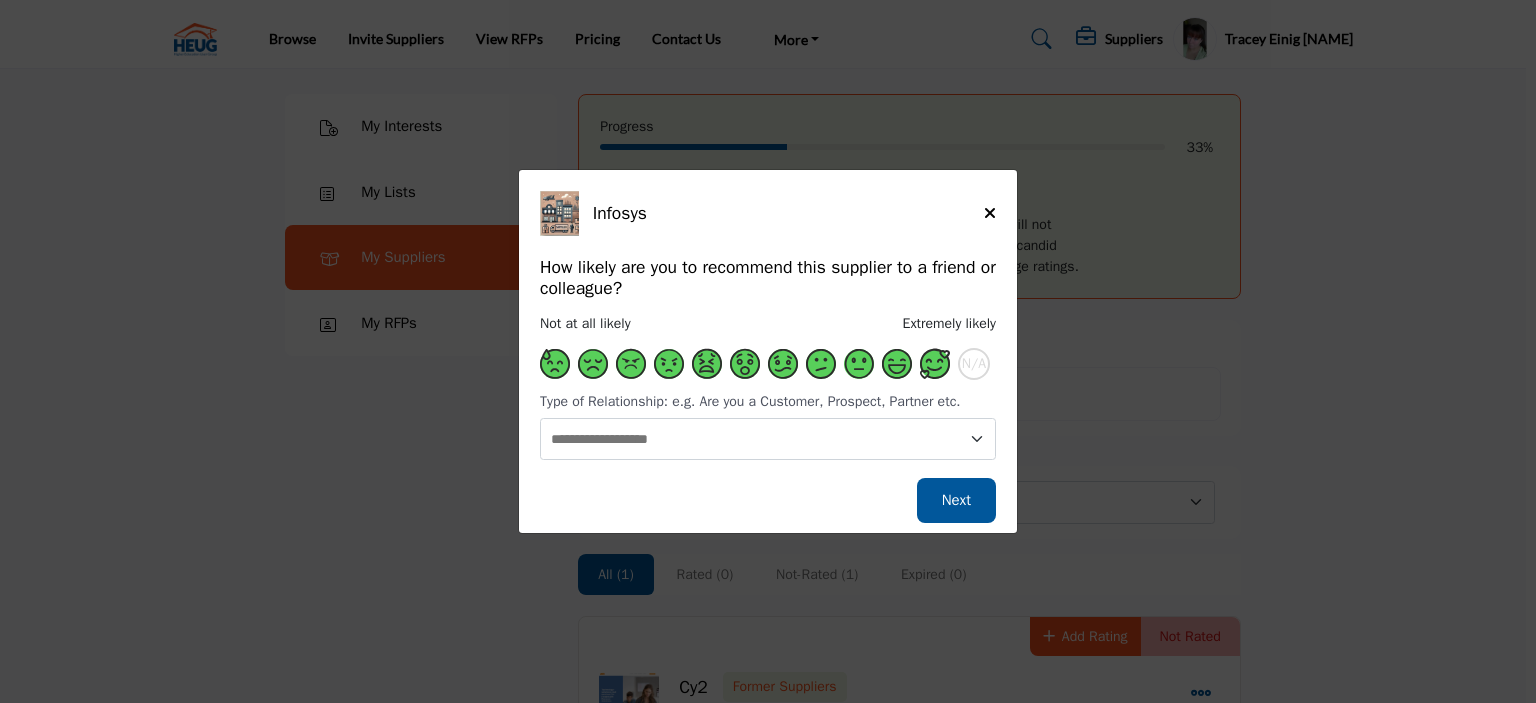 click at bounding box center [935, 364] 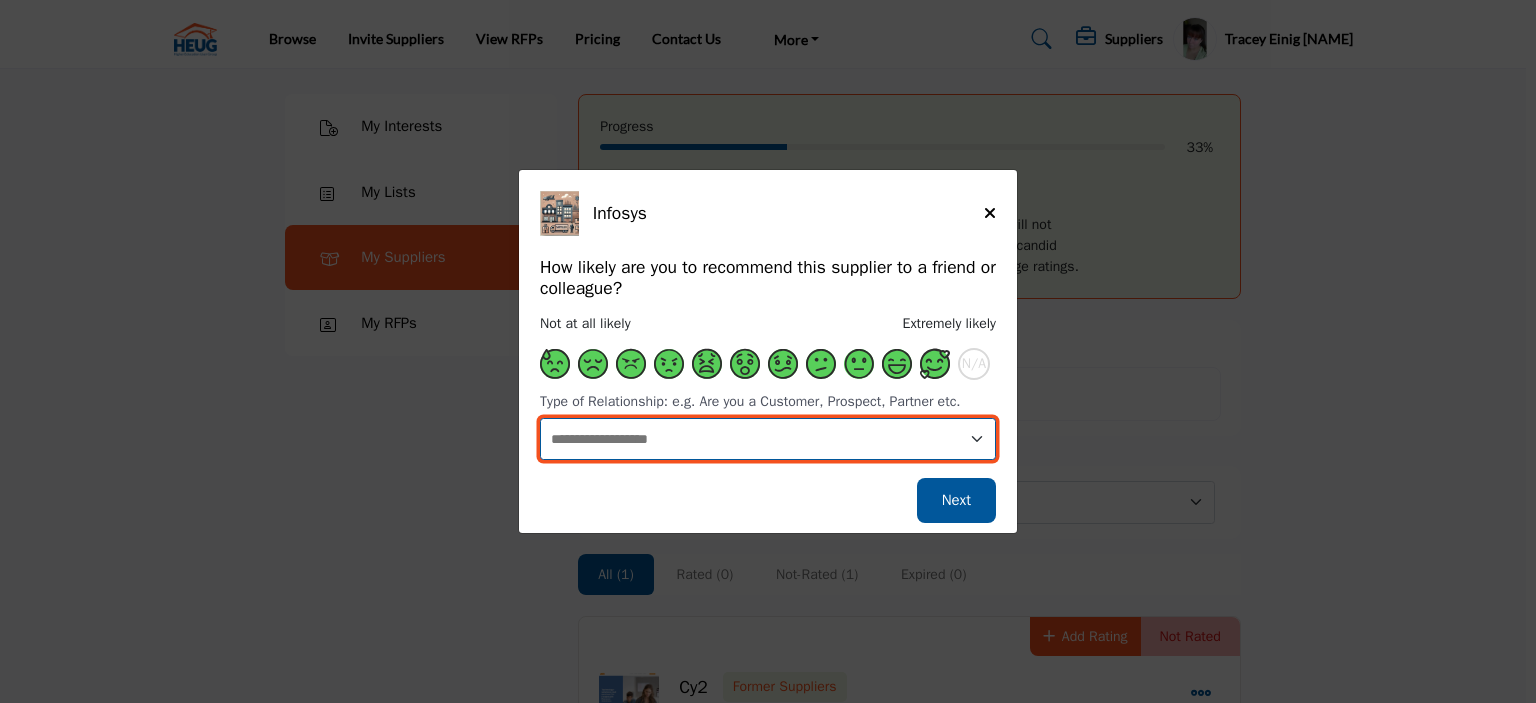 click on "**********" at bounding box center [768, 439] 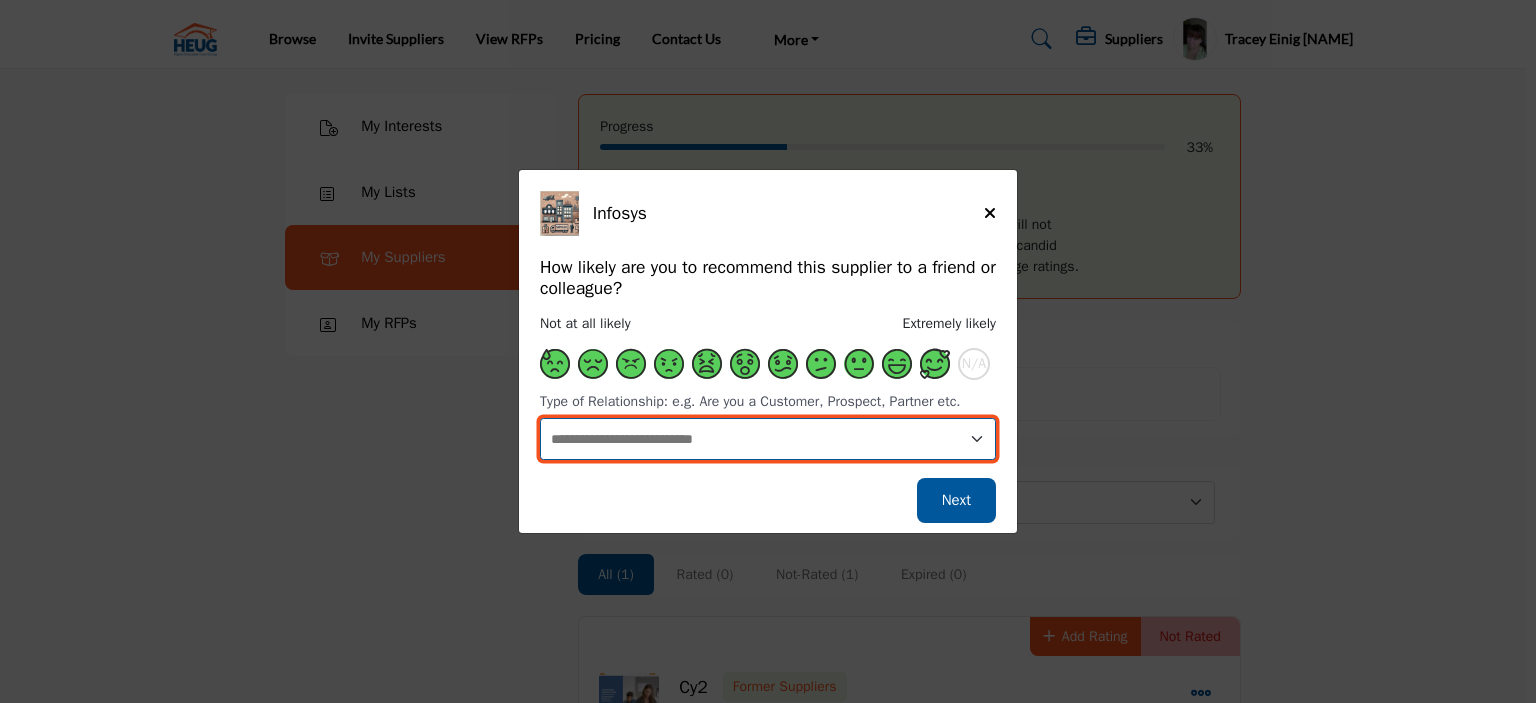 click on "**********" at bounding box center (768, 439) 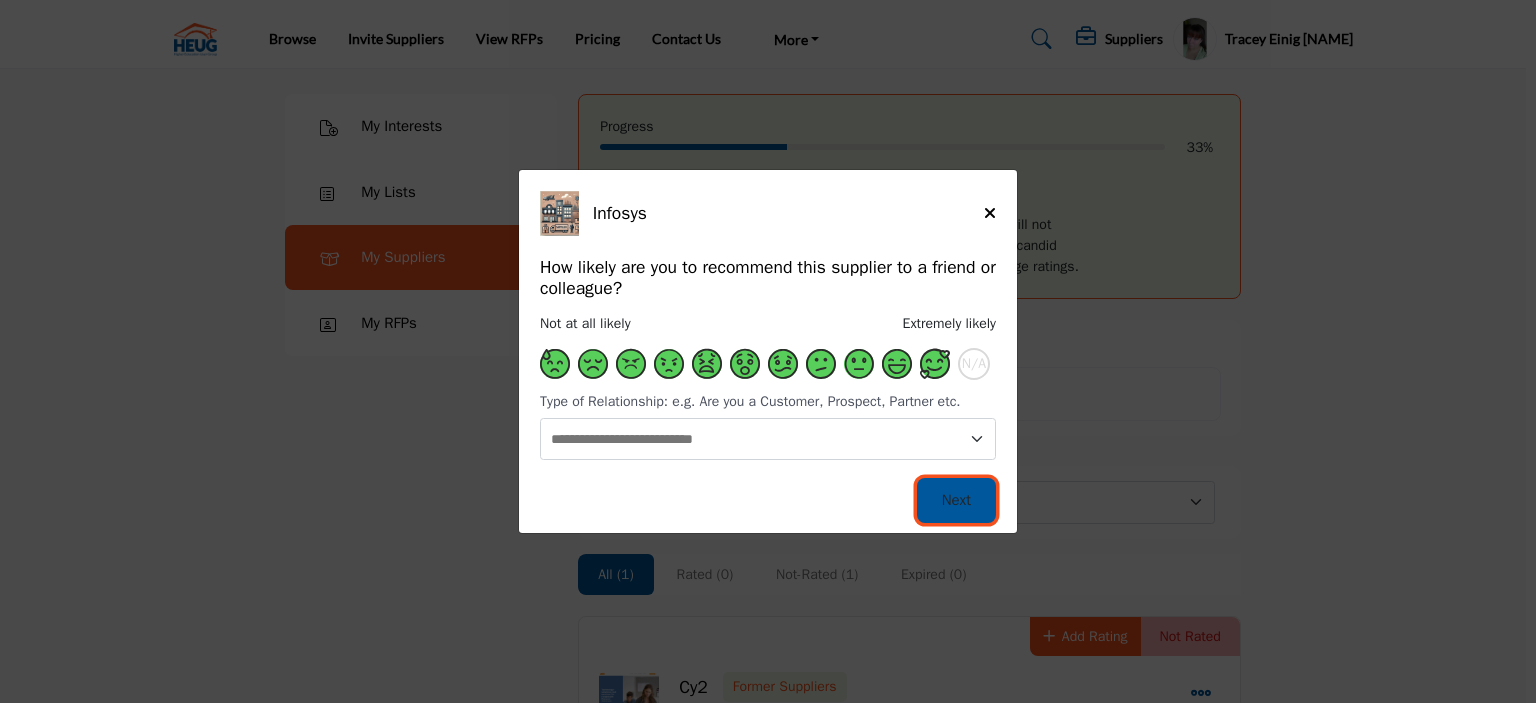click on "Next" at bounding box center (956, 500) 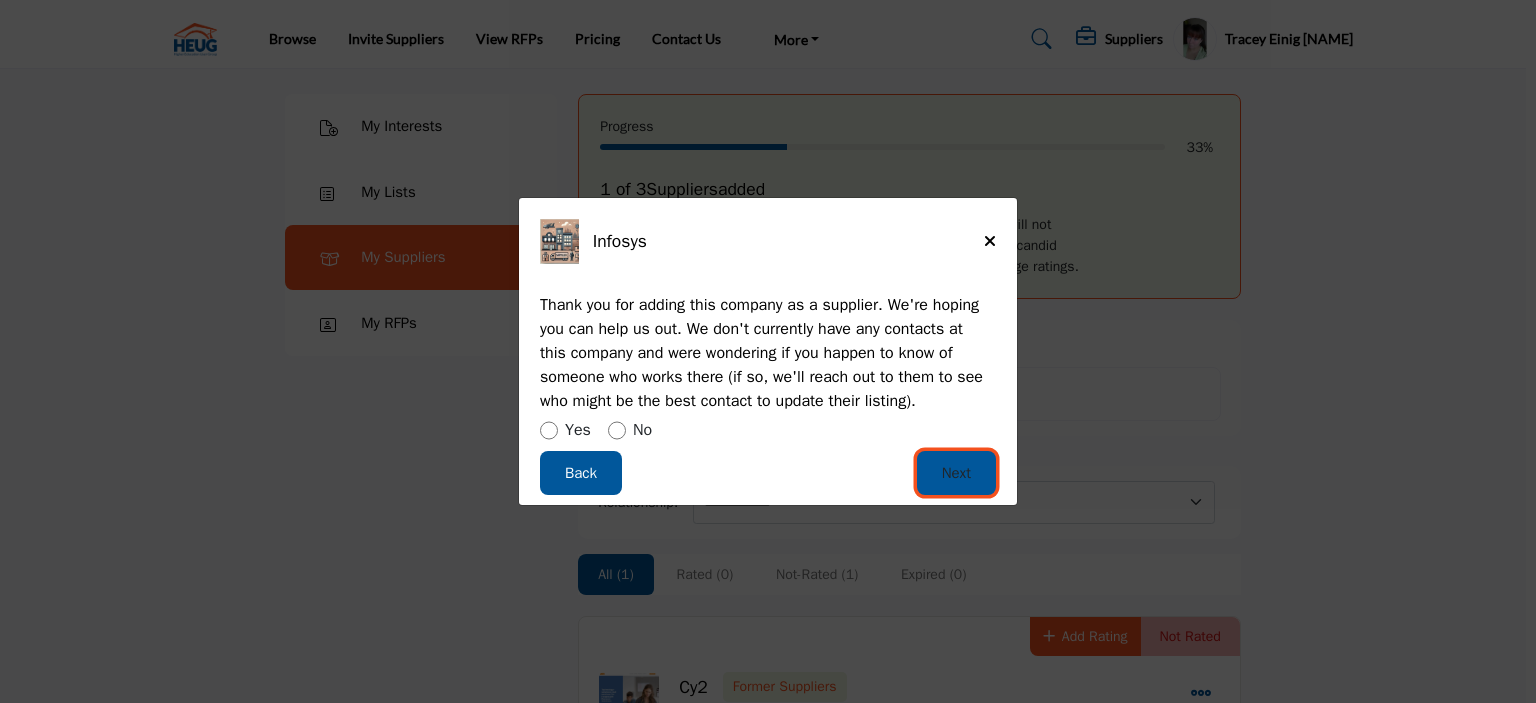 click on "Next" at bounding box center (956, 473) 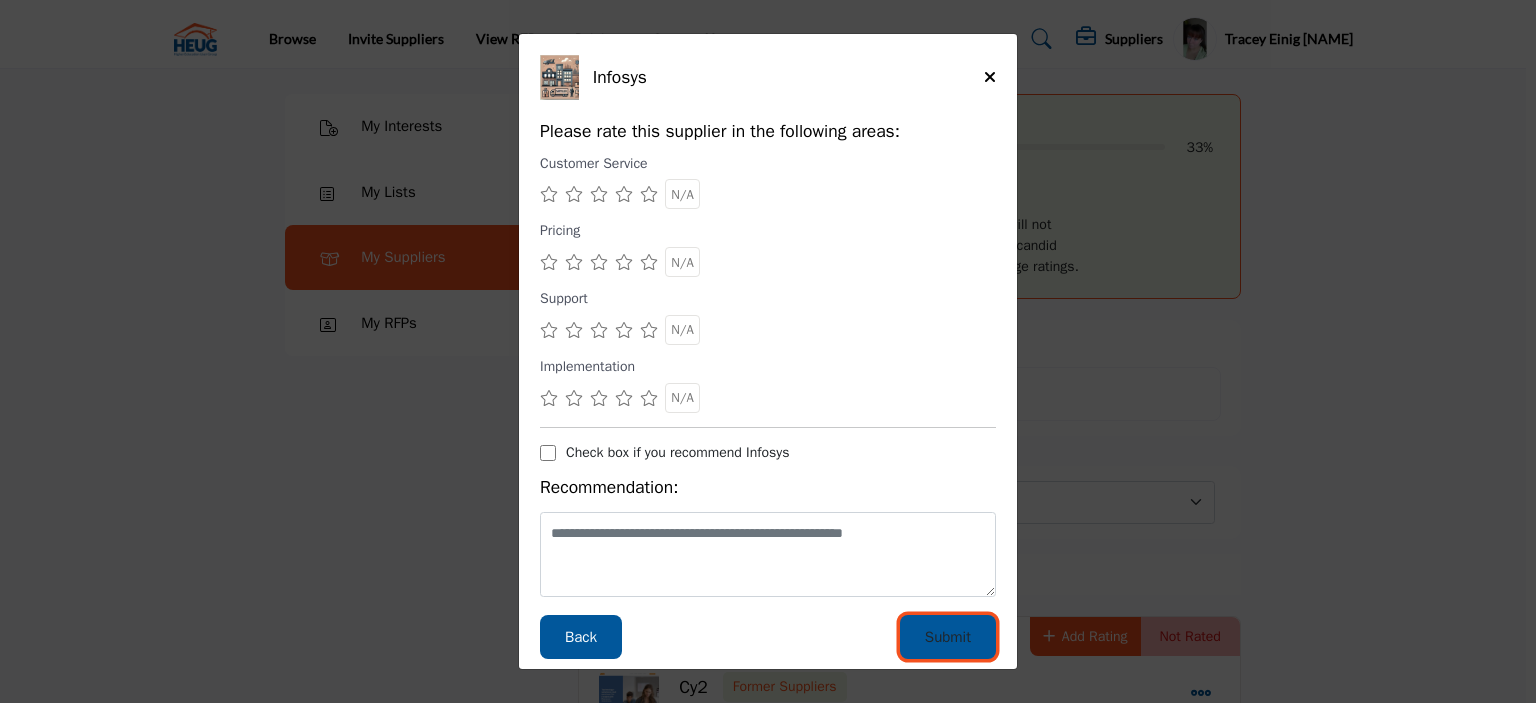 click on "Submit" at bounding box center (948, 637) 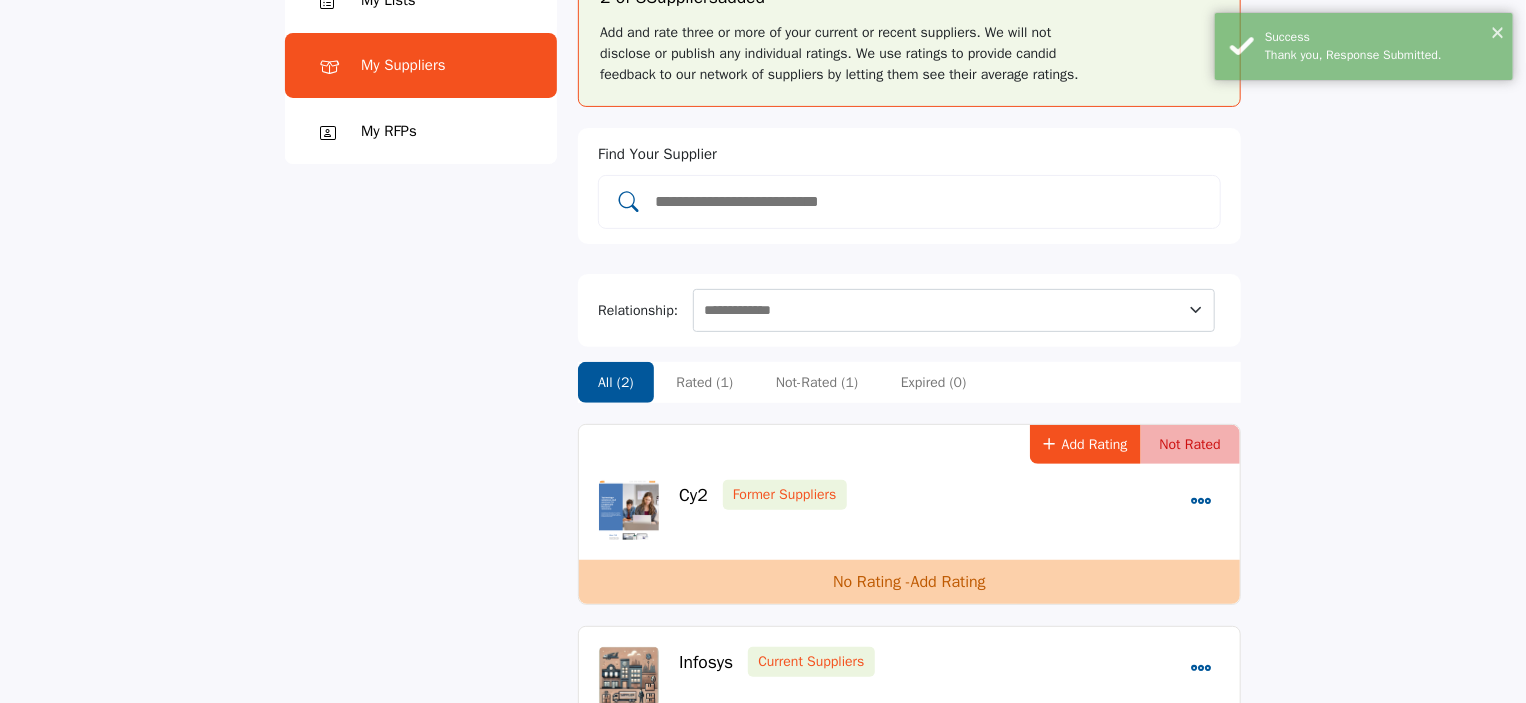 scroll, scrollTop: 196, scrollLeft: 0, axis: vertical 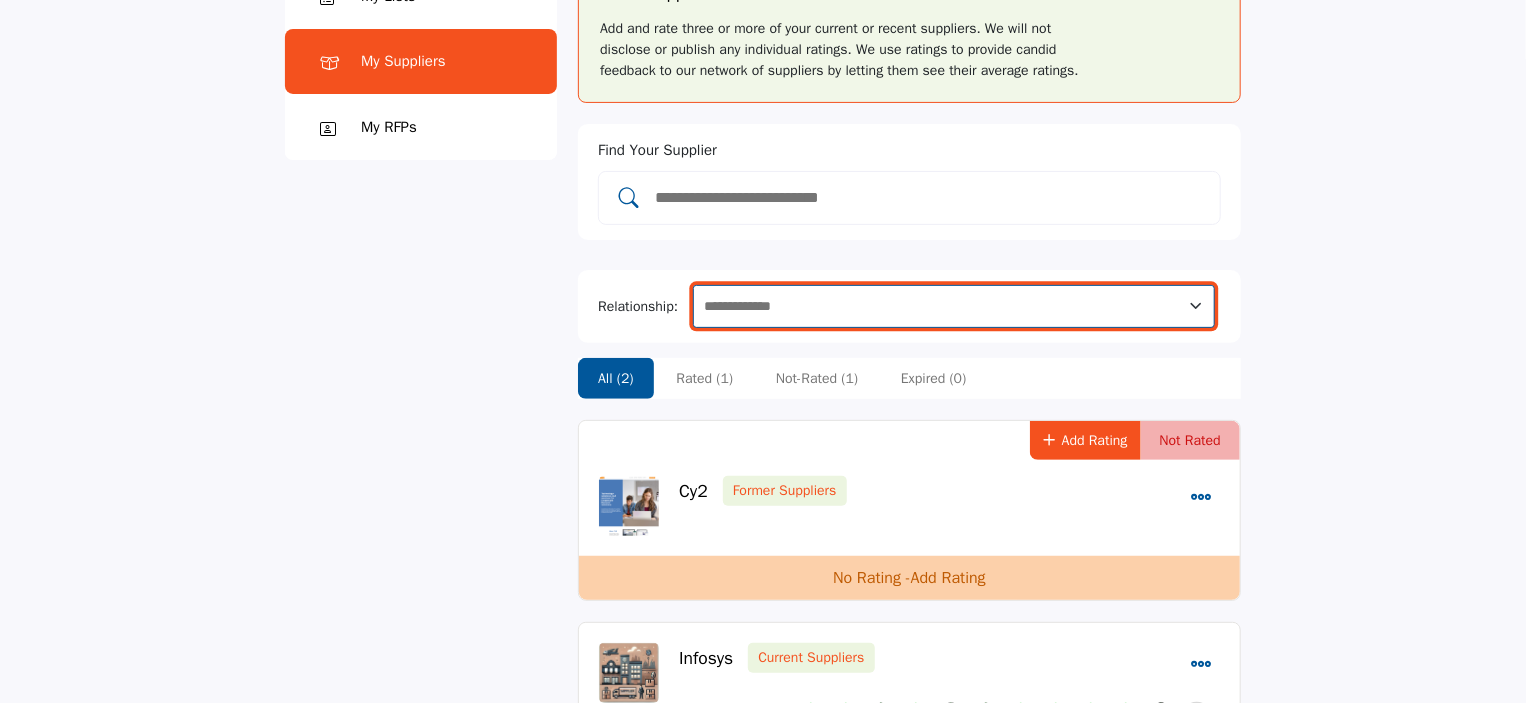 click on "**********" at bounding box center [954, 306] 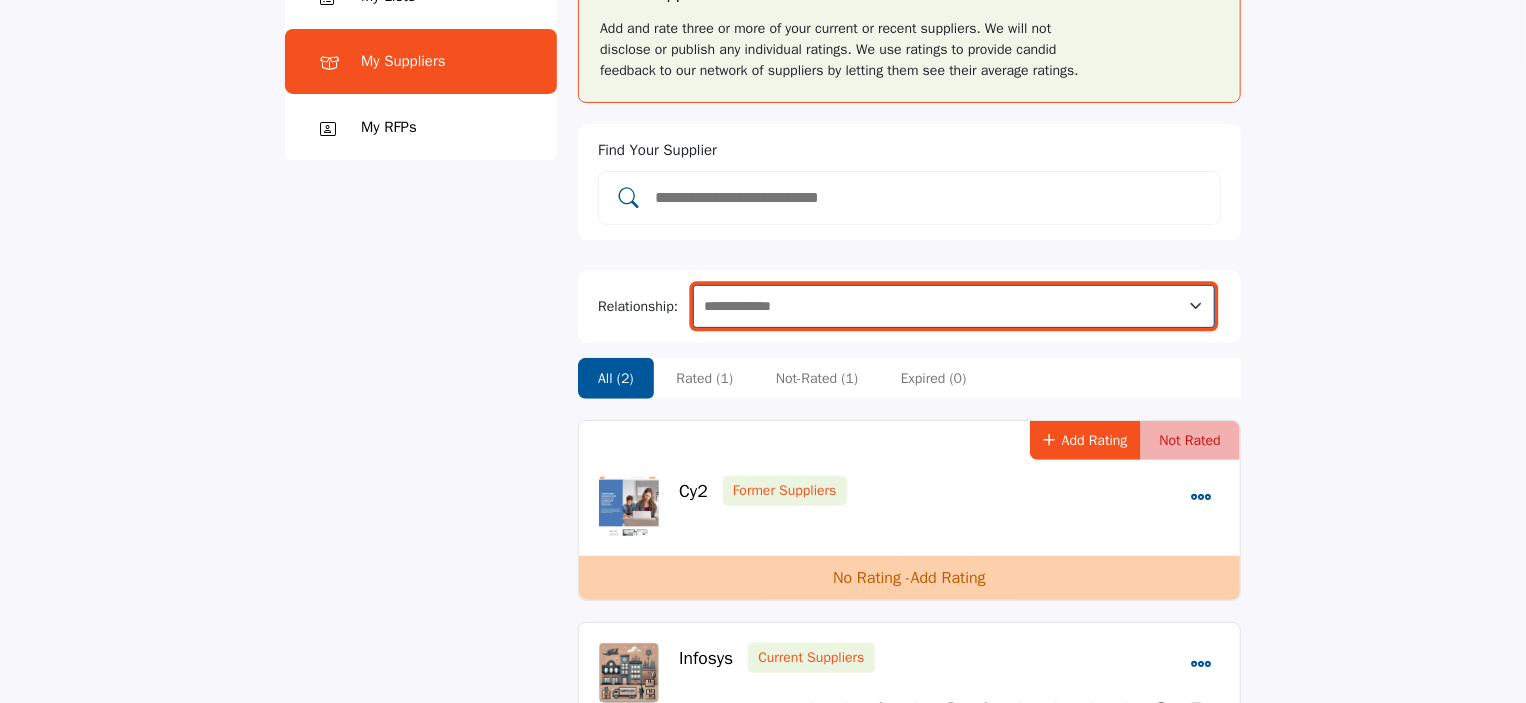 click on "**********" at bounding box center (954, 306) 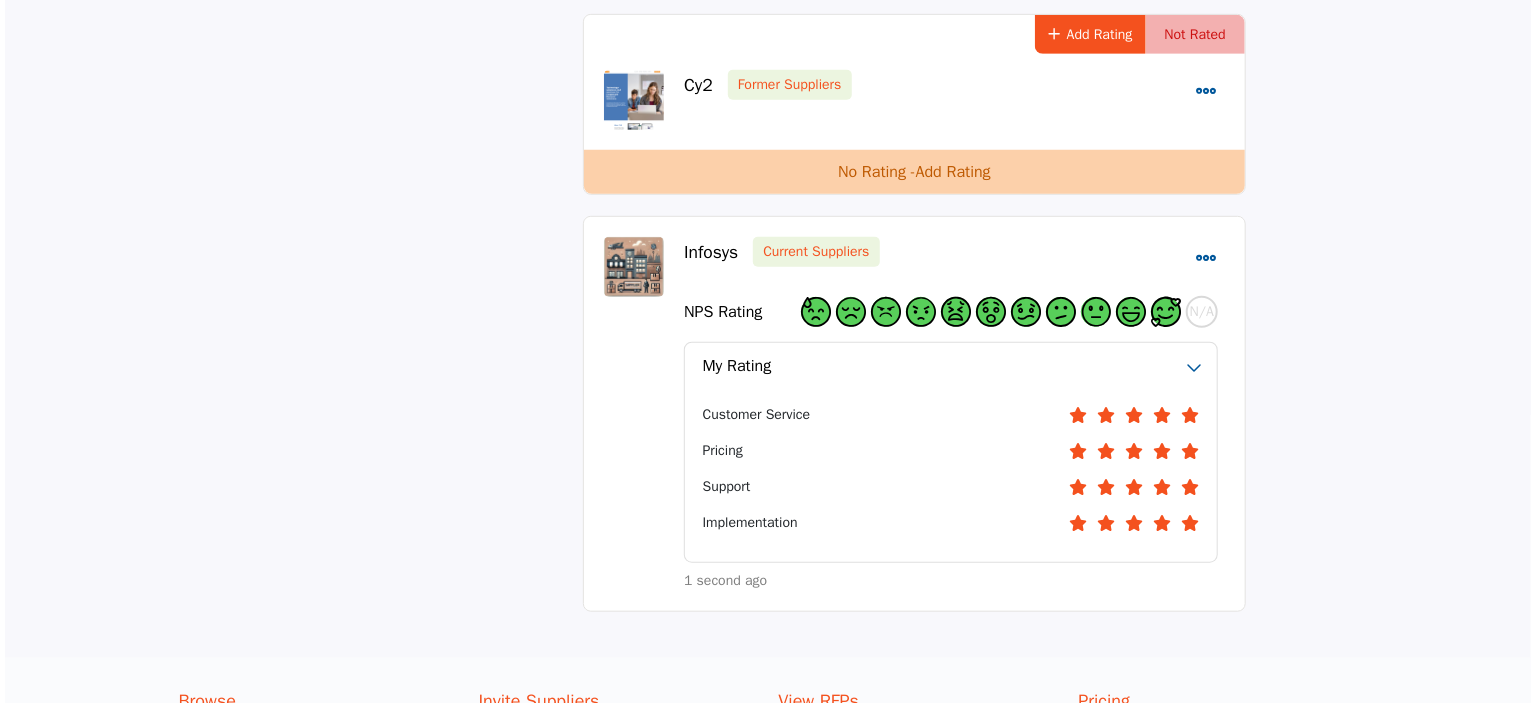 scroll, scrollTop: 603, scrollLeft: 0, axis: vertical 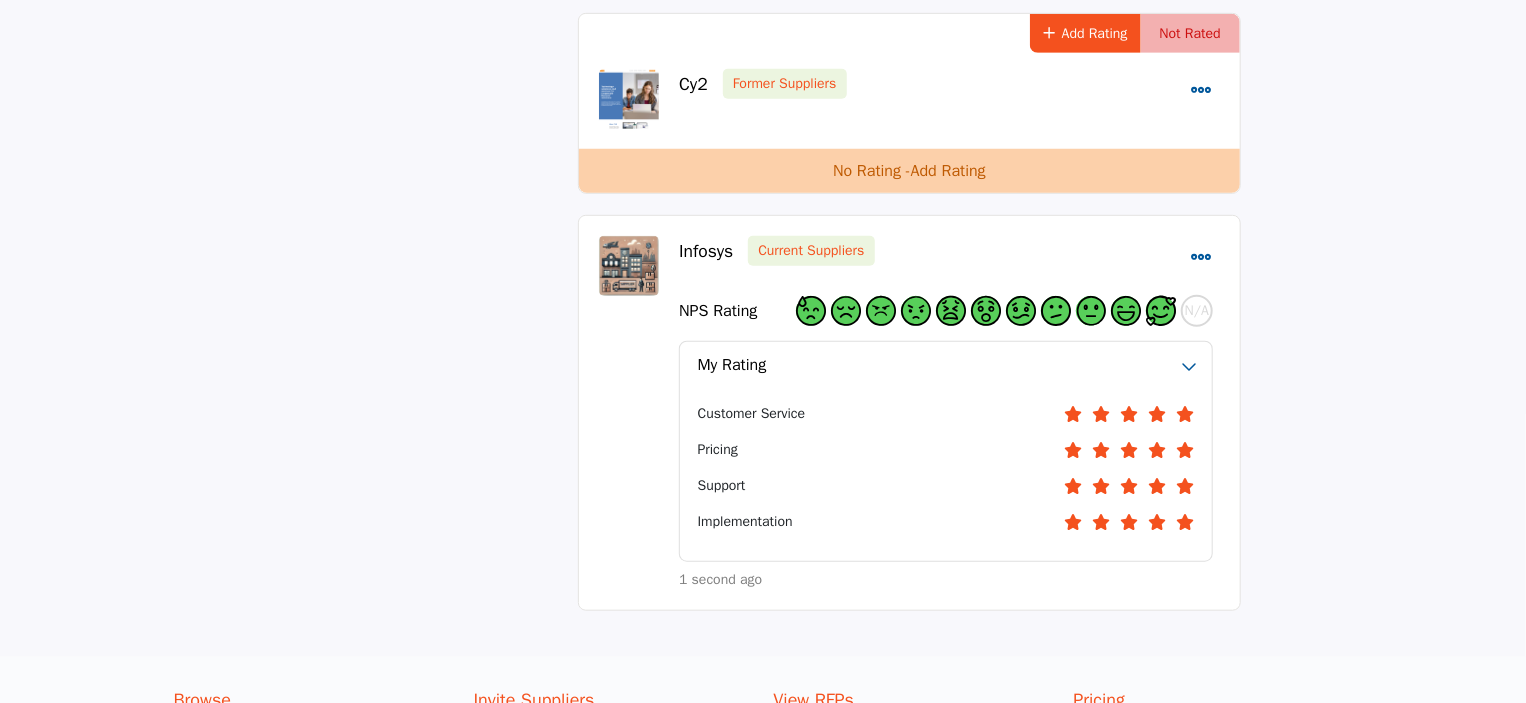 click on "My Rating" at bounding box center [946, 365] 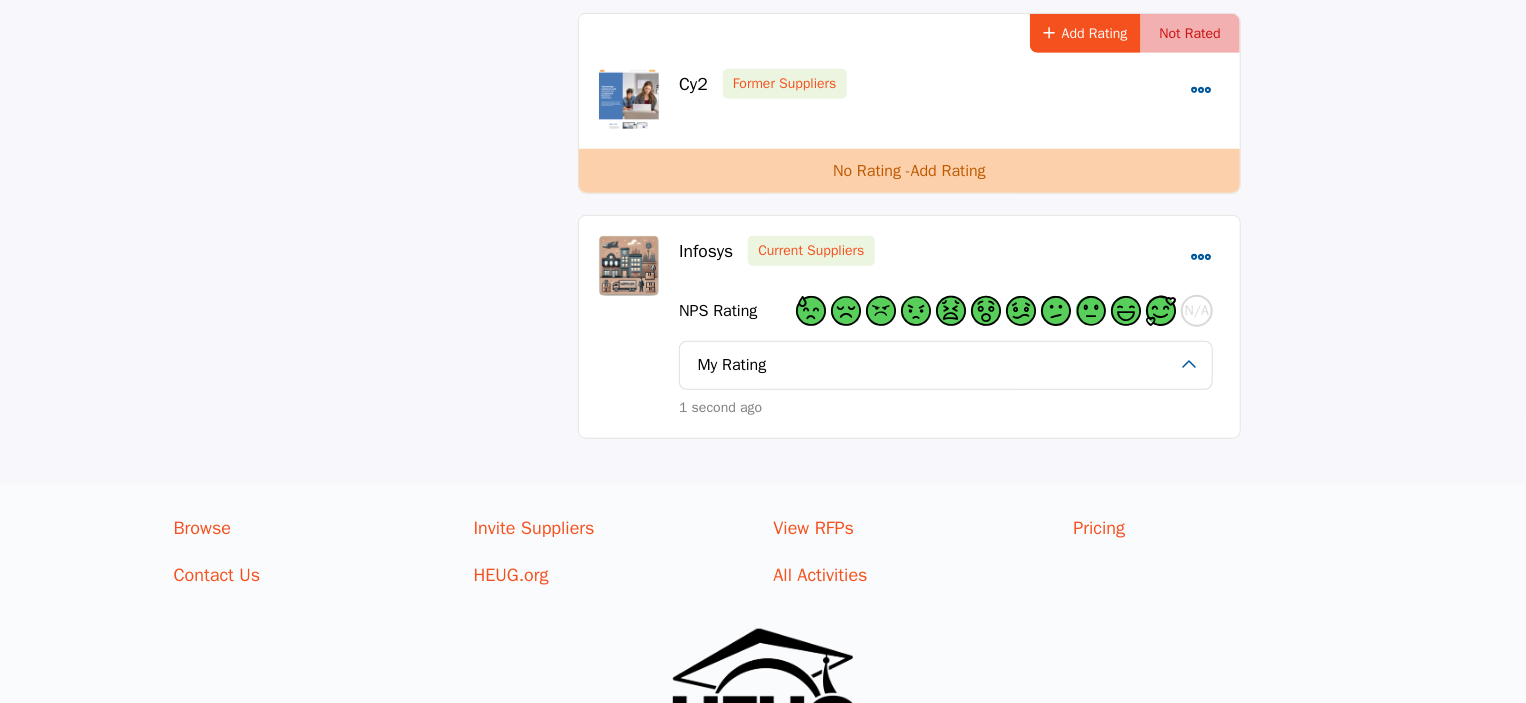 click on "My Rating" at bounding box center [946, 365] 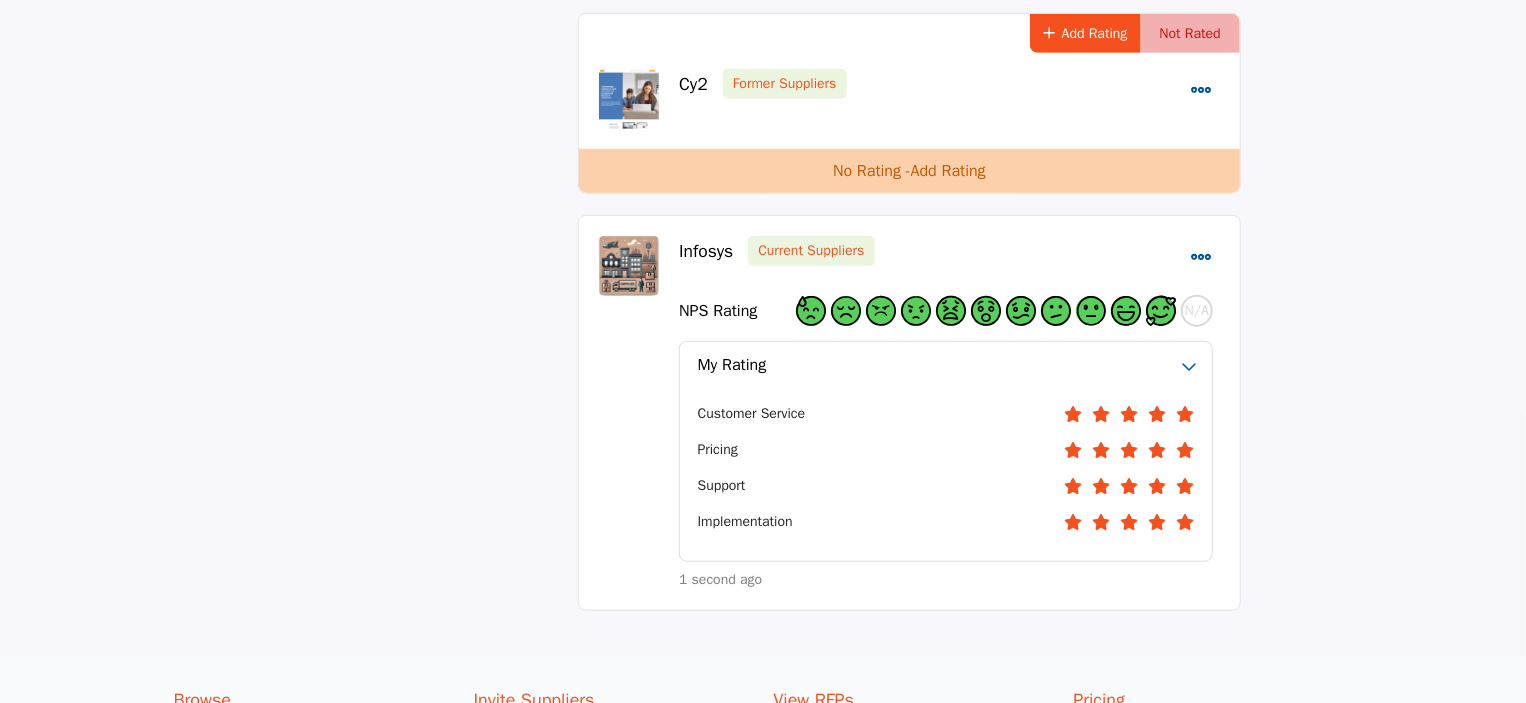 click on "My Rating" at bounding box center (946, 365) 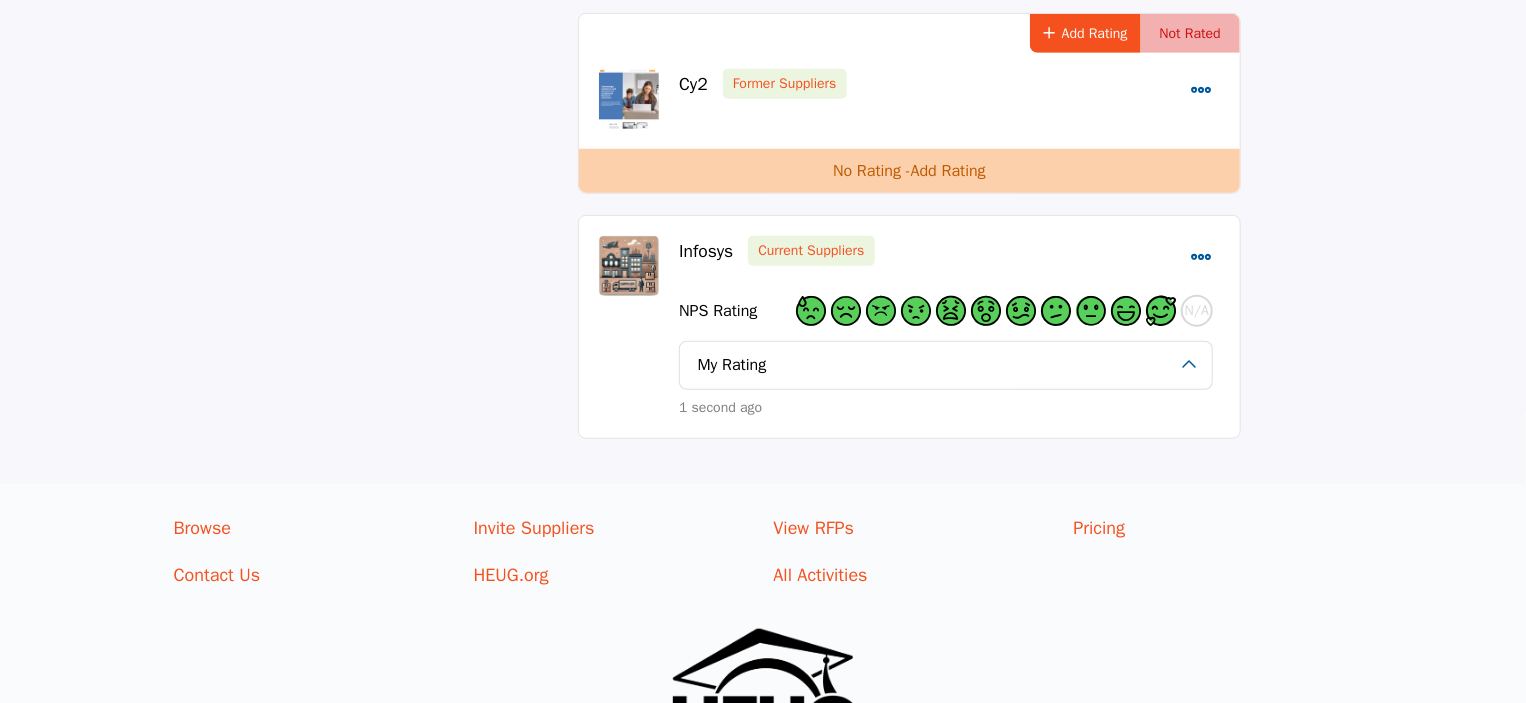 click on "No Rating -  Add Rating" at bounding box center [909, 171] 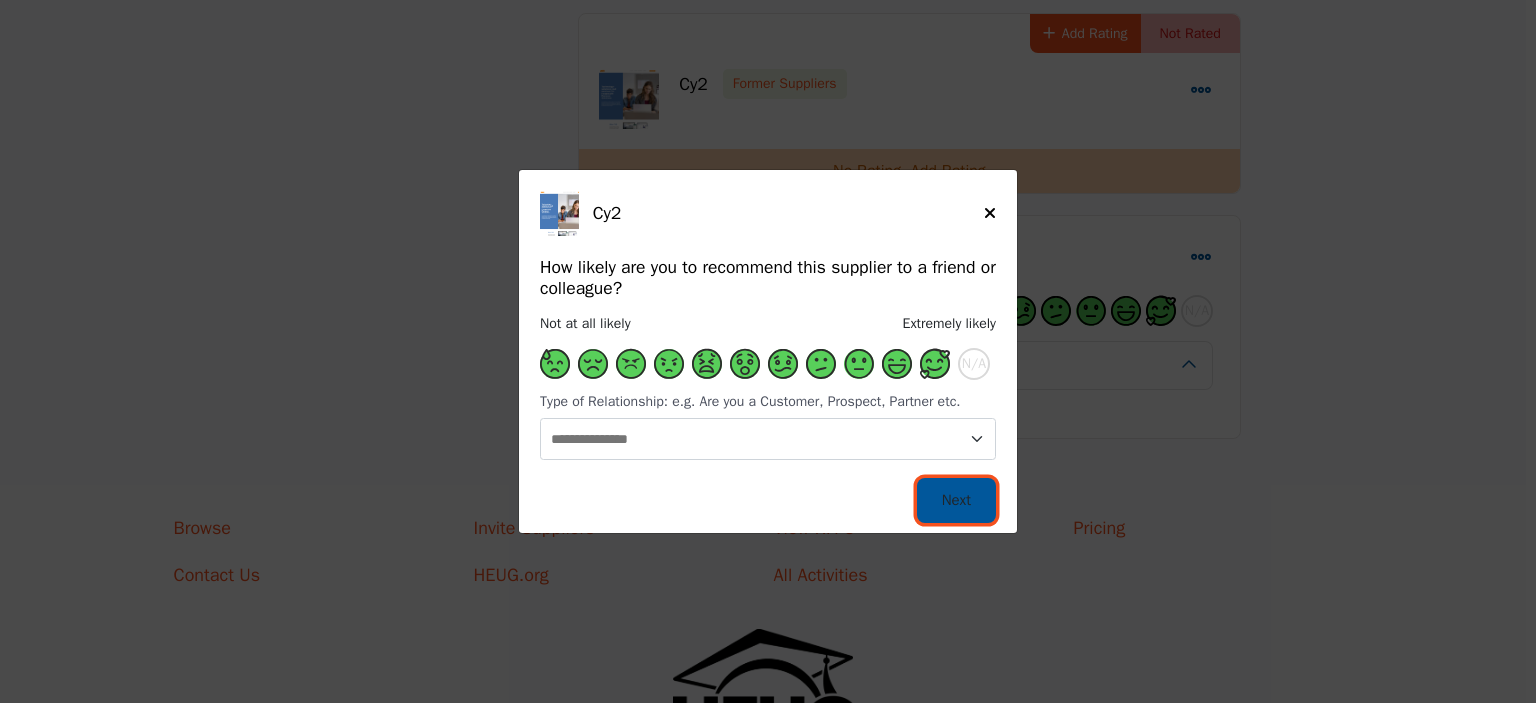 click on "Next" at bounding box center (956, 500) 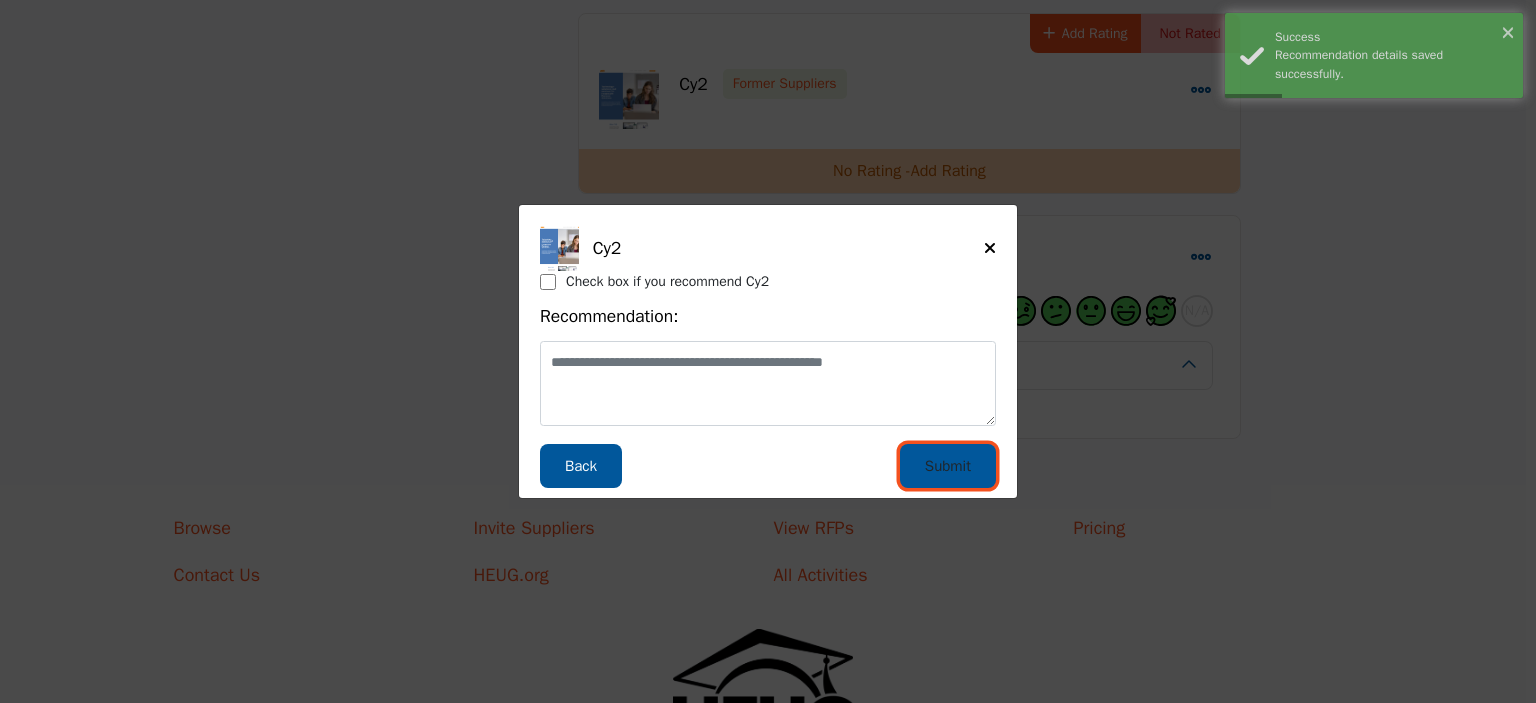 click on "Submit" at bounding box center (948, 466) 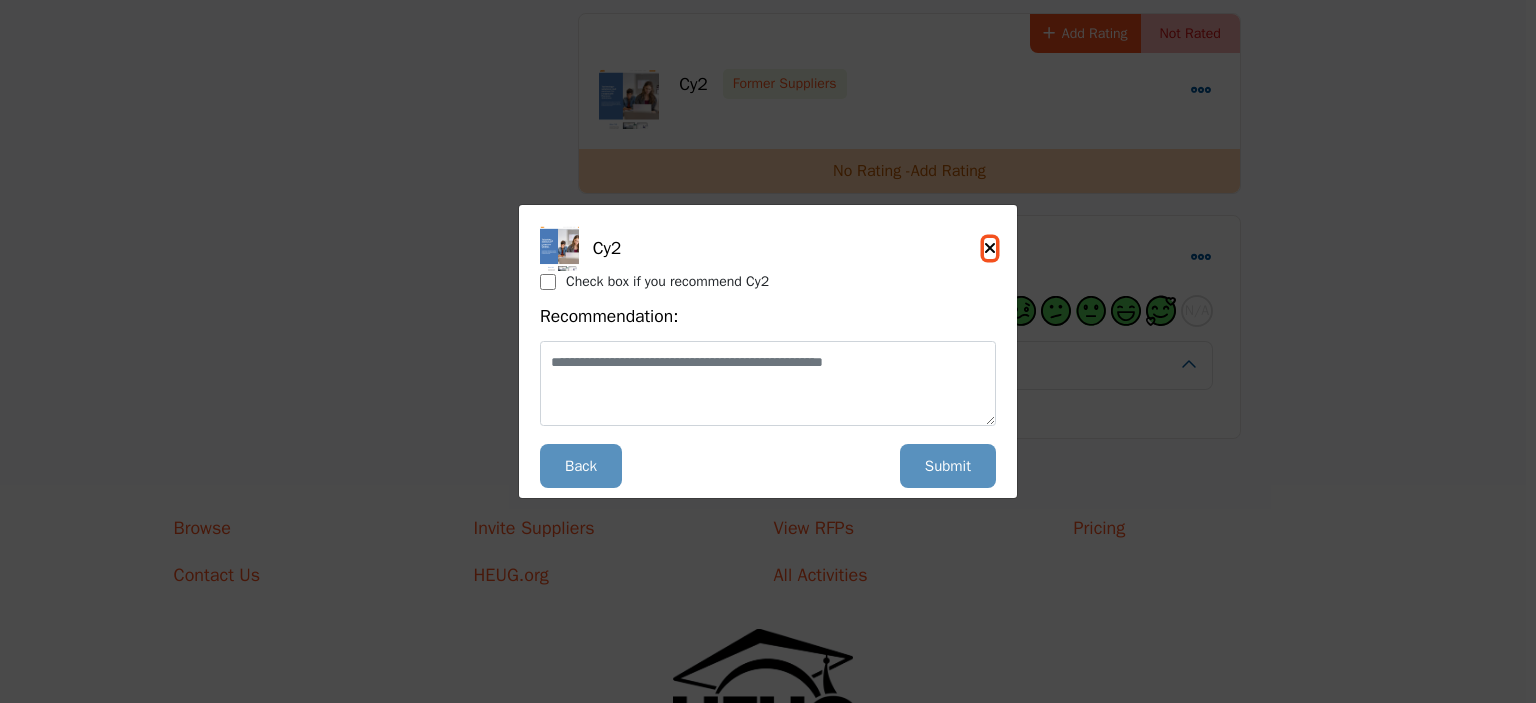 click at bounding box center [990, 248] 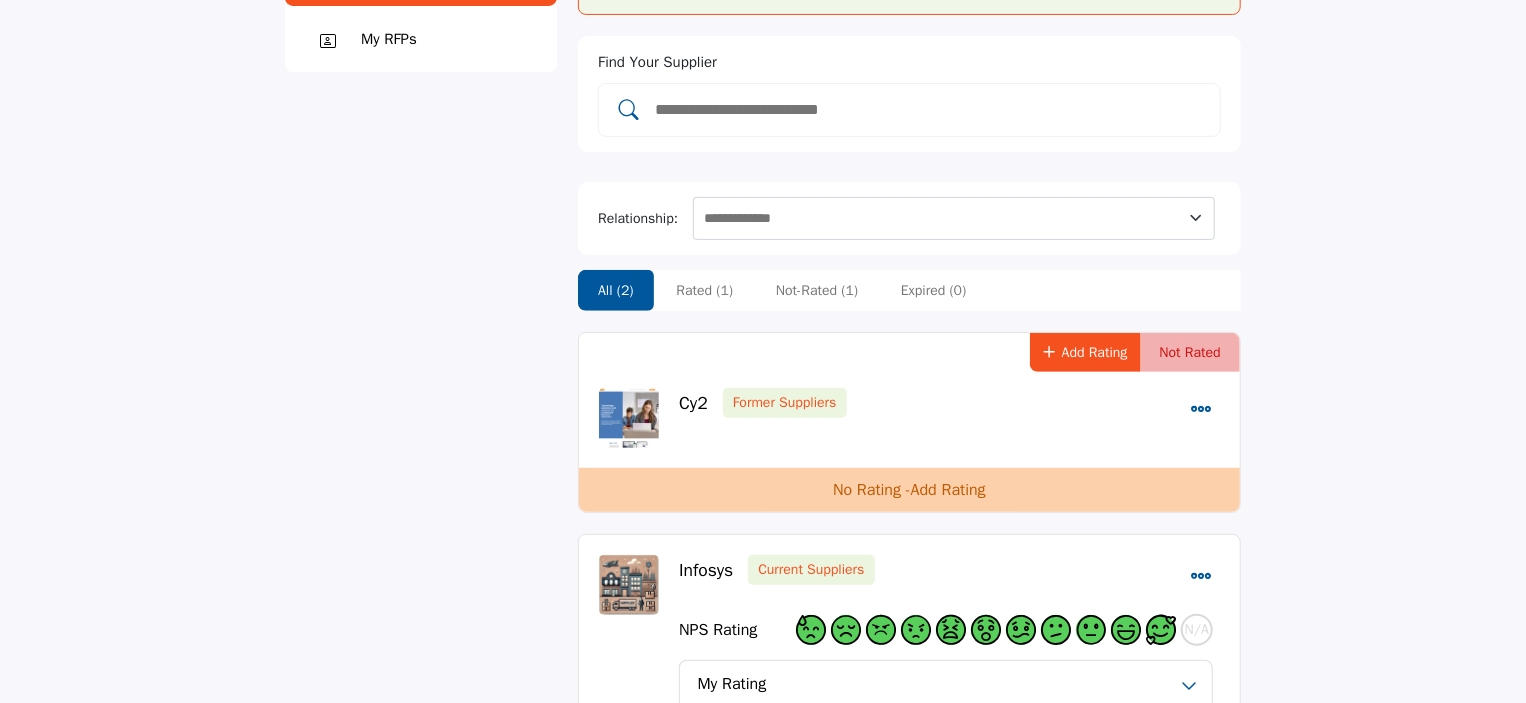 scroll, scrollTop: 211, scrollLeft: 0, axis: vertical 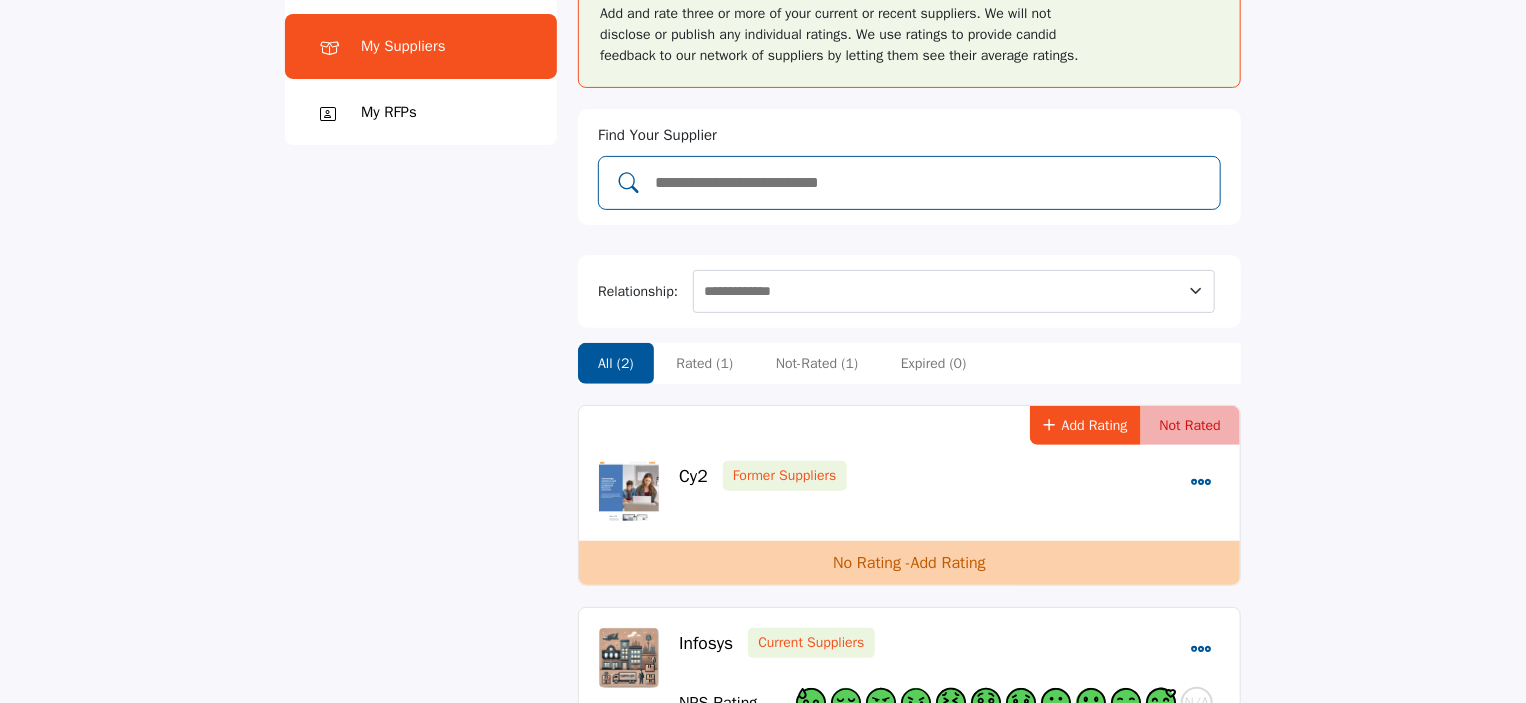 click at bounding box center [930, 183] 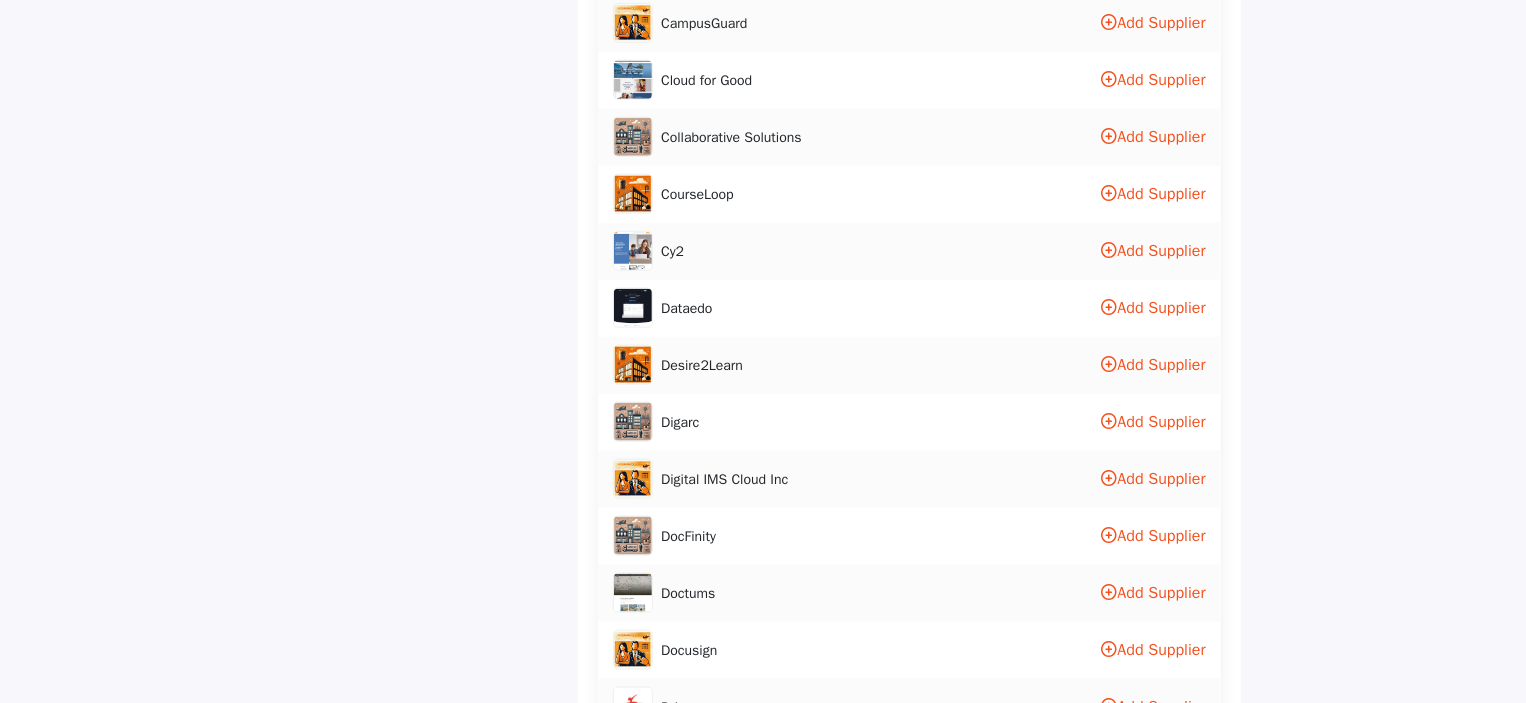scroll, scrollTop: 1132, scrollLeft: 0, axis: vertical 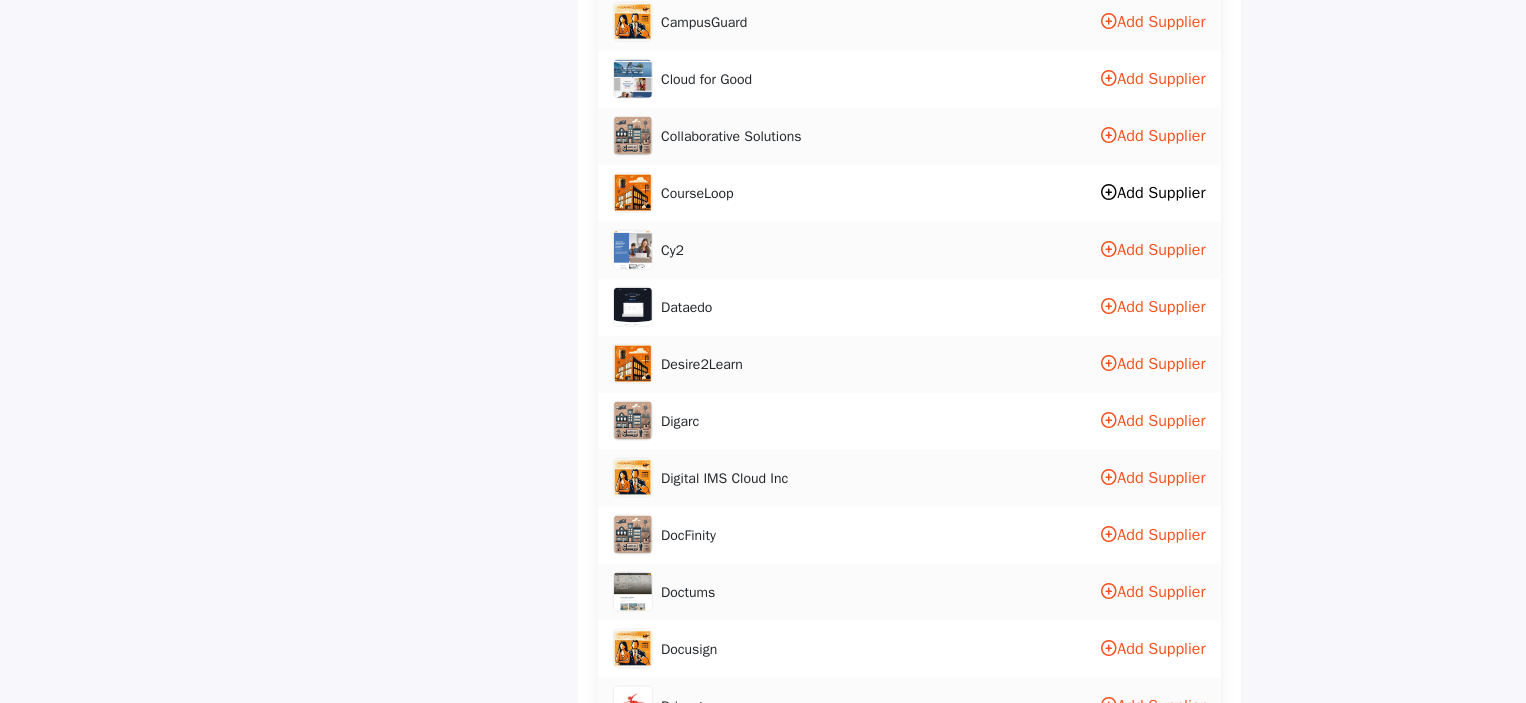 click at bounding box center (1110, 192) 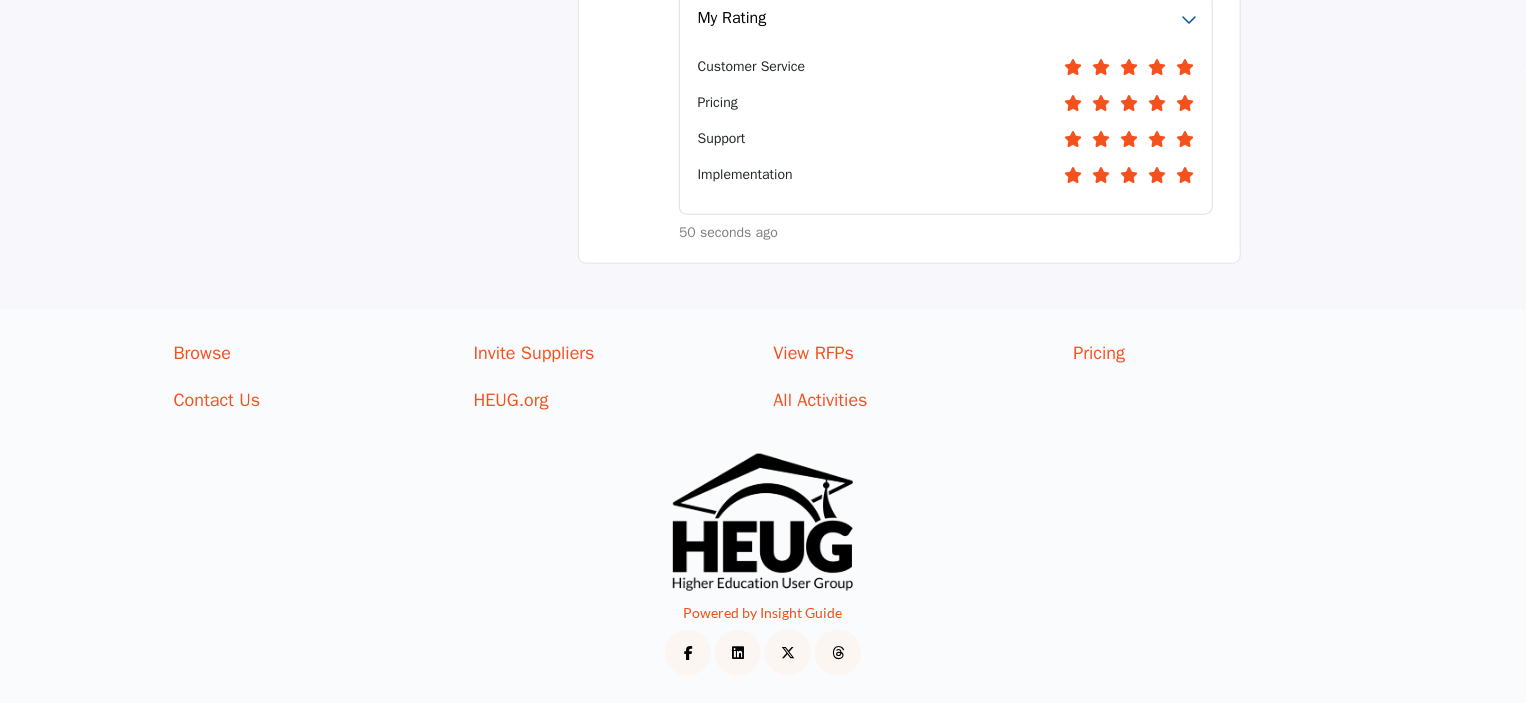 scroll, scrollTop: 947, scrollLeft: 0, axis: vertical 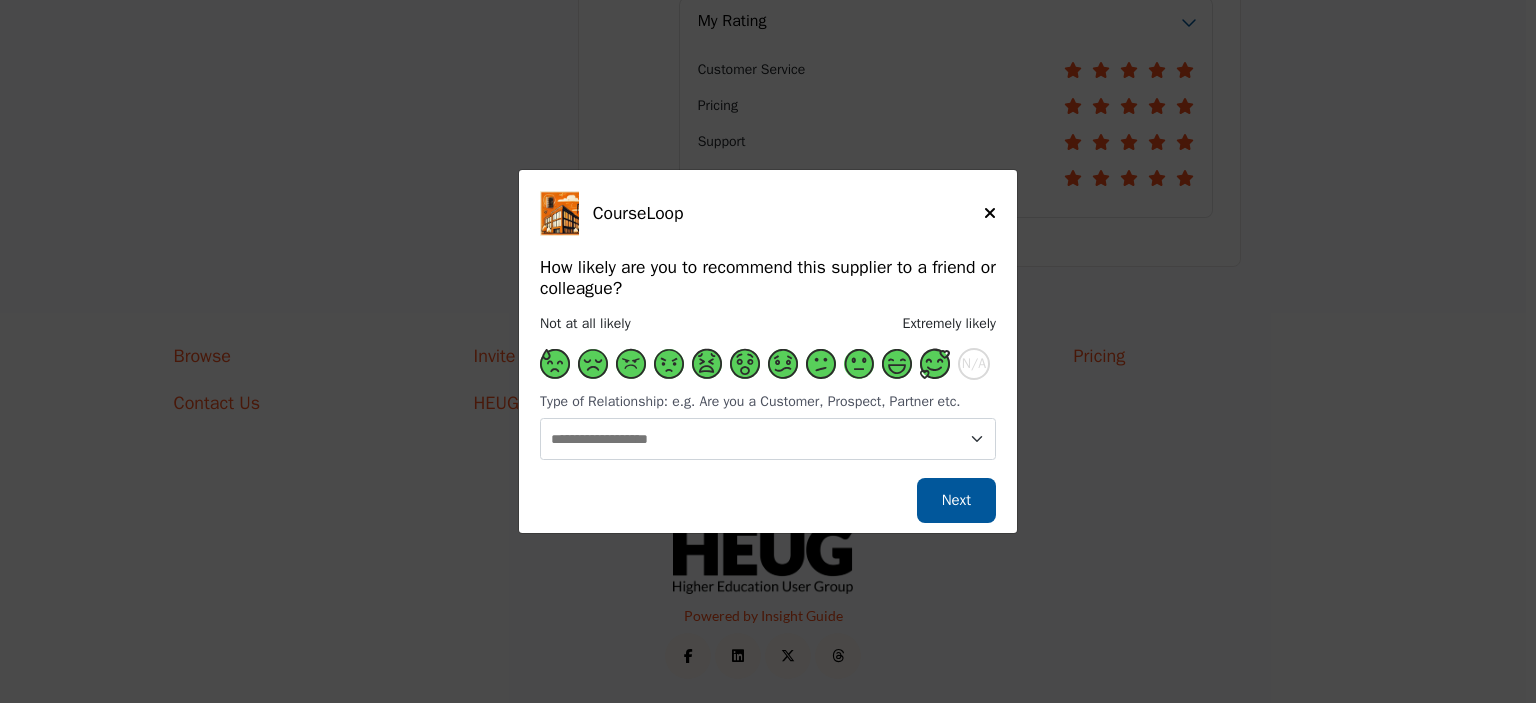 click at bounding box center [935, 364] 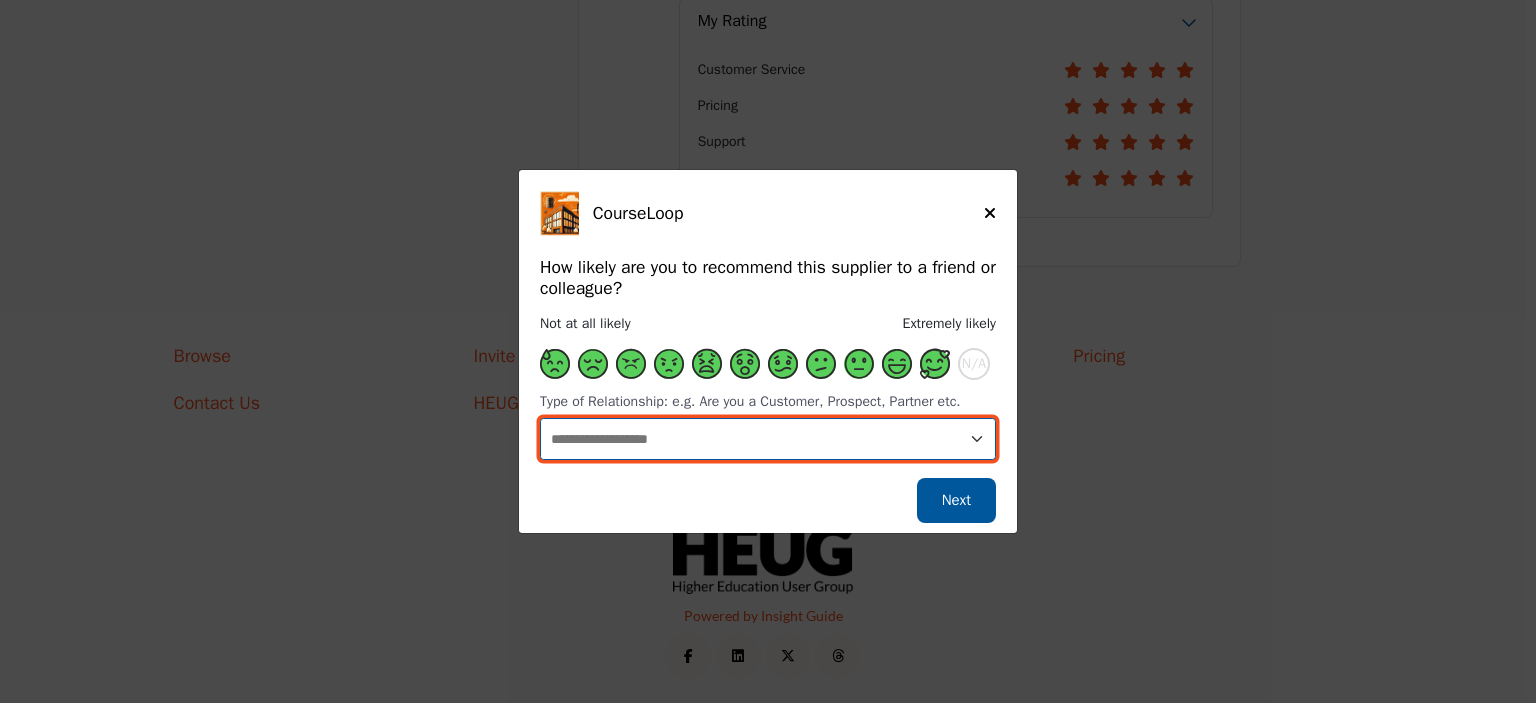 click on "**********" at bounding box center (768, 439) 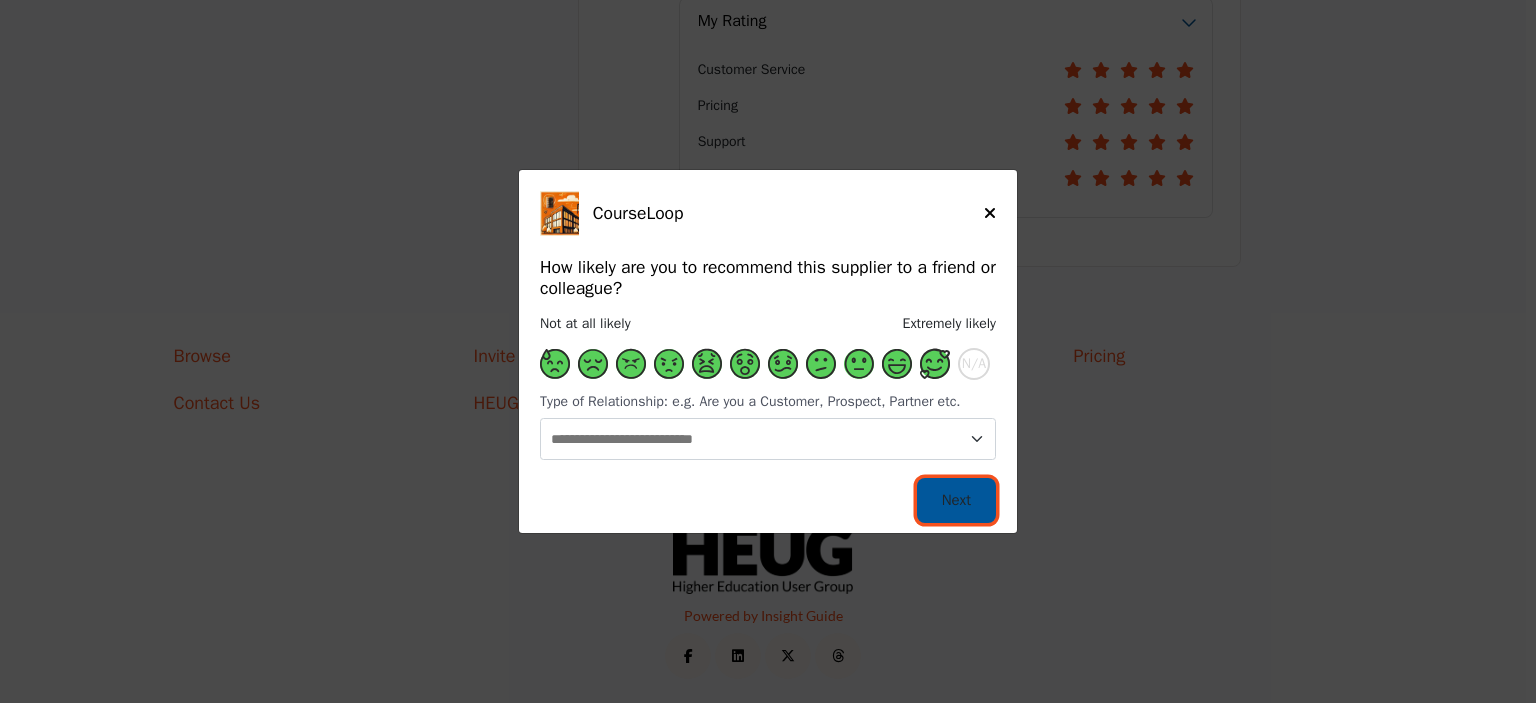 click on "Next" at bounding box center [956, 500] 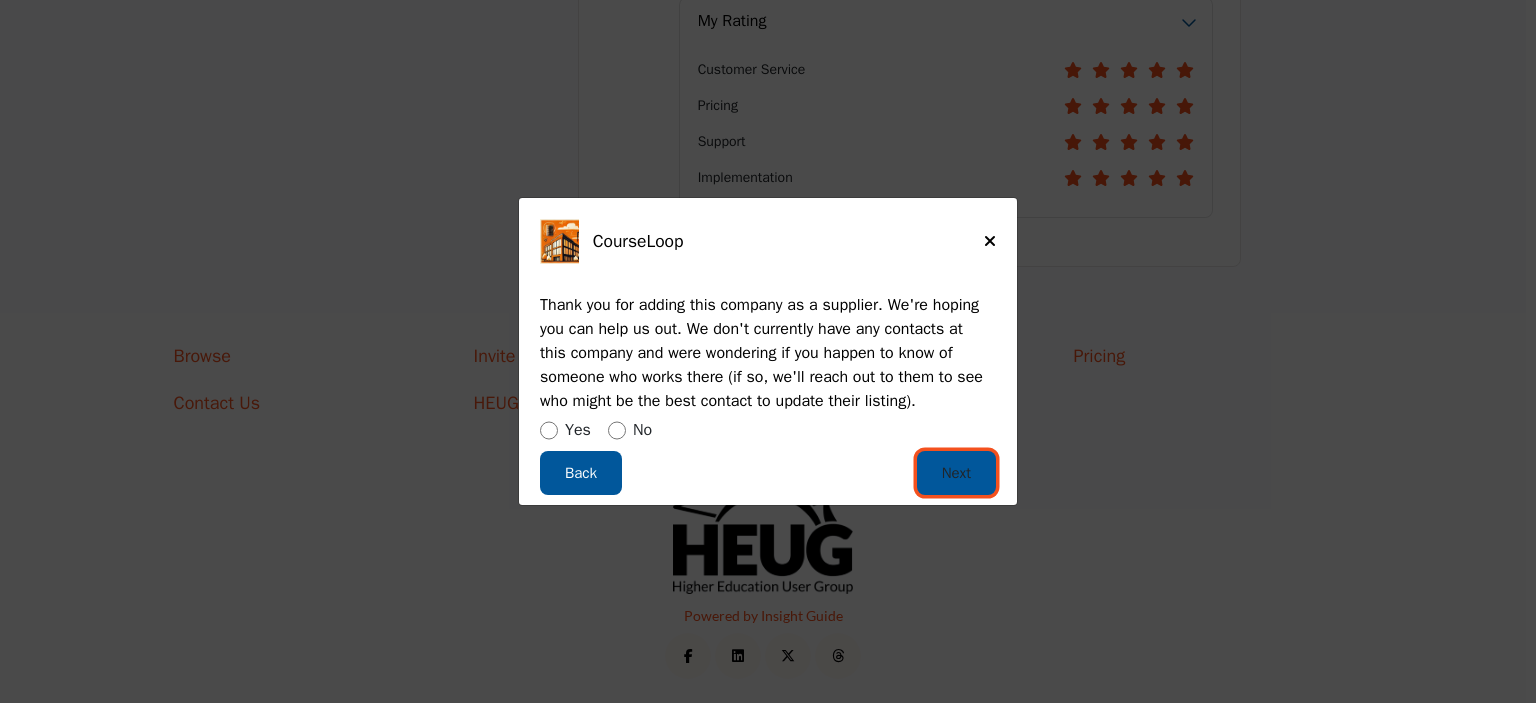 click on "Next" at bounding box center [956, 473] 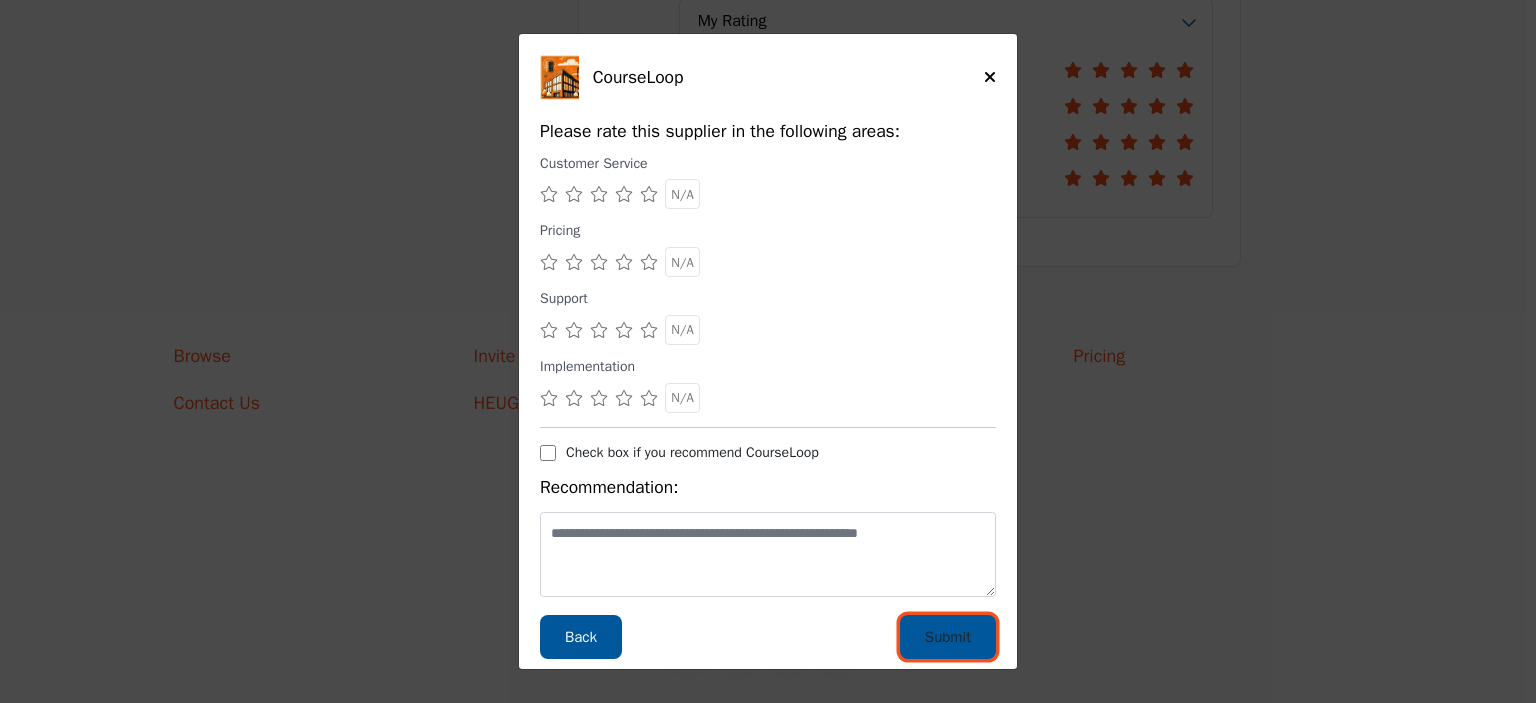 click on "Submit" at bounding box center (948, 637) 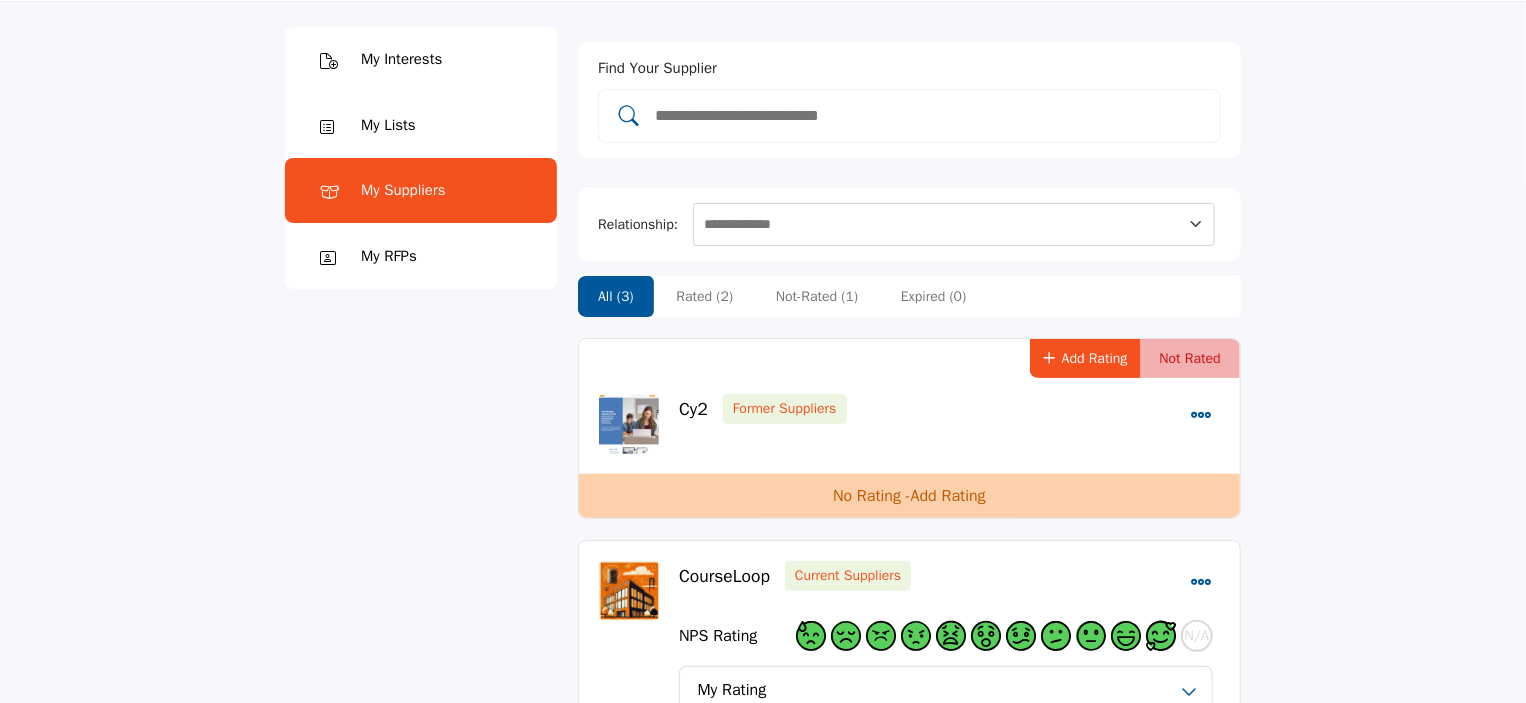 scroll, scrollTop: 65, scrollLeft: 0, axis: vertical 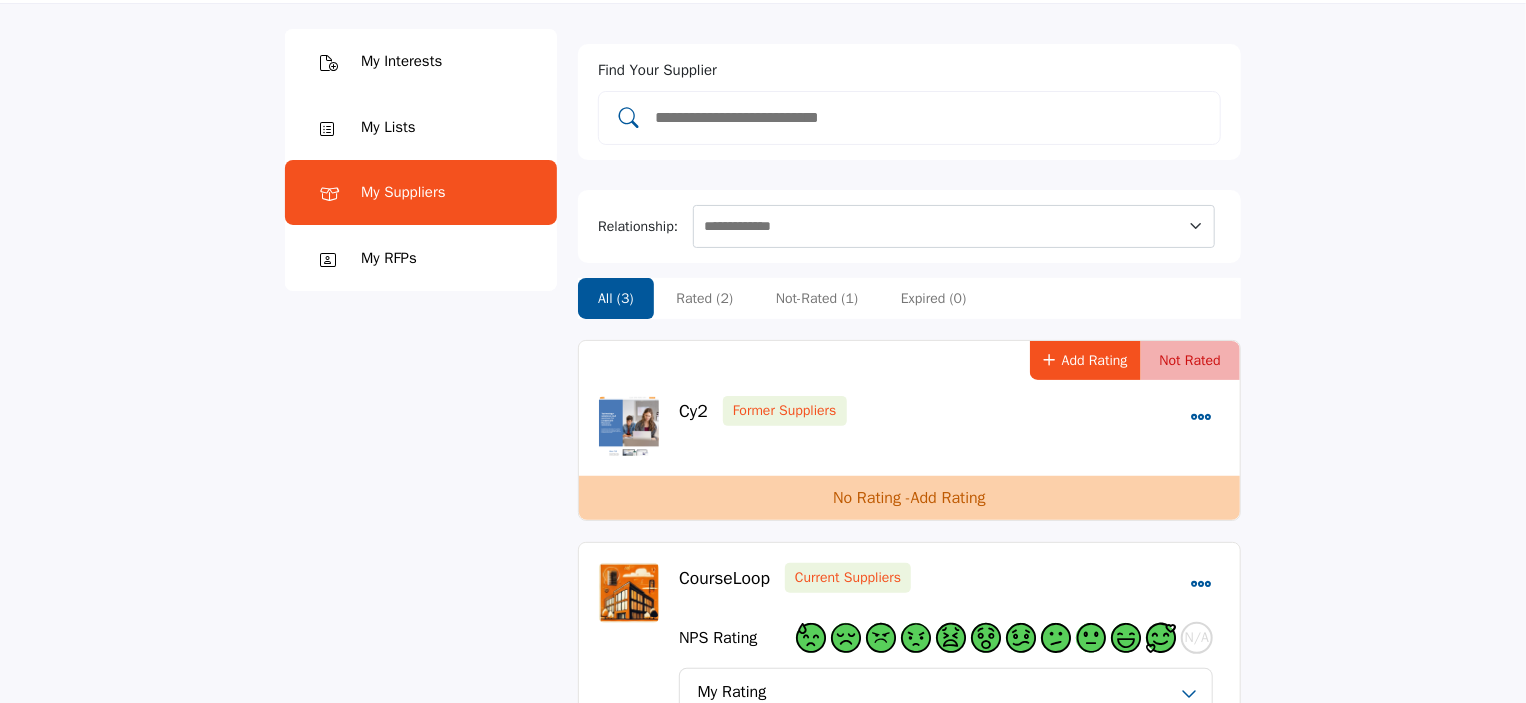 click at bounding box center [909, 118] 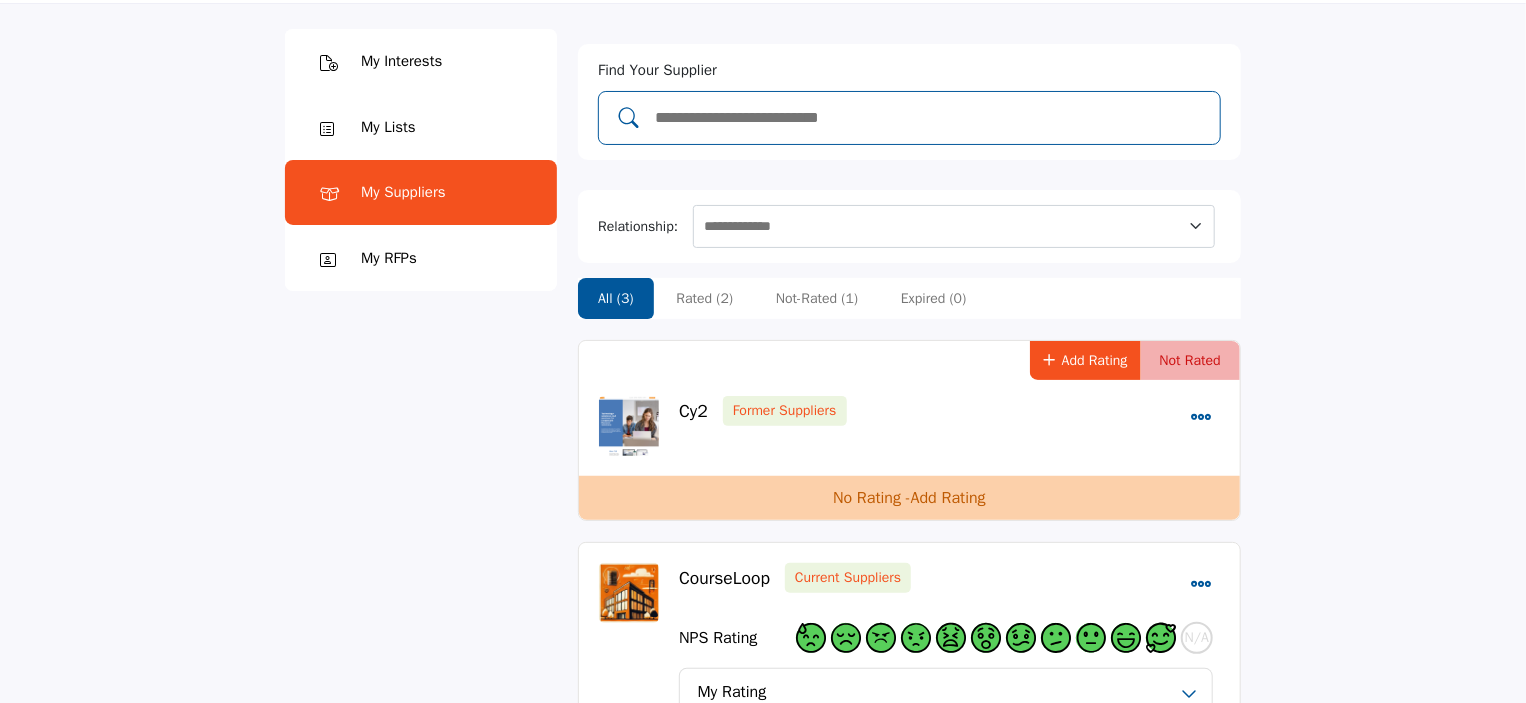 click at bounding box center [930, 118] 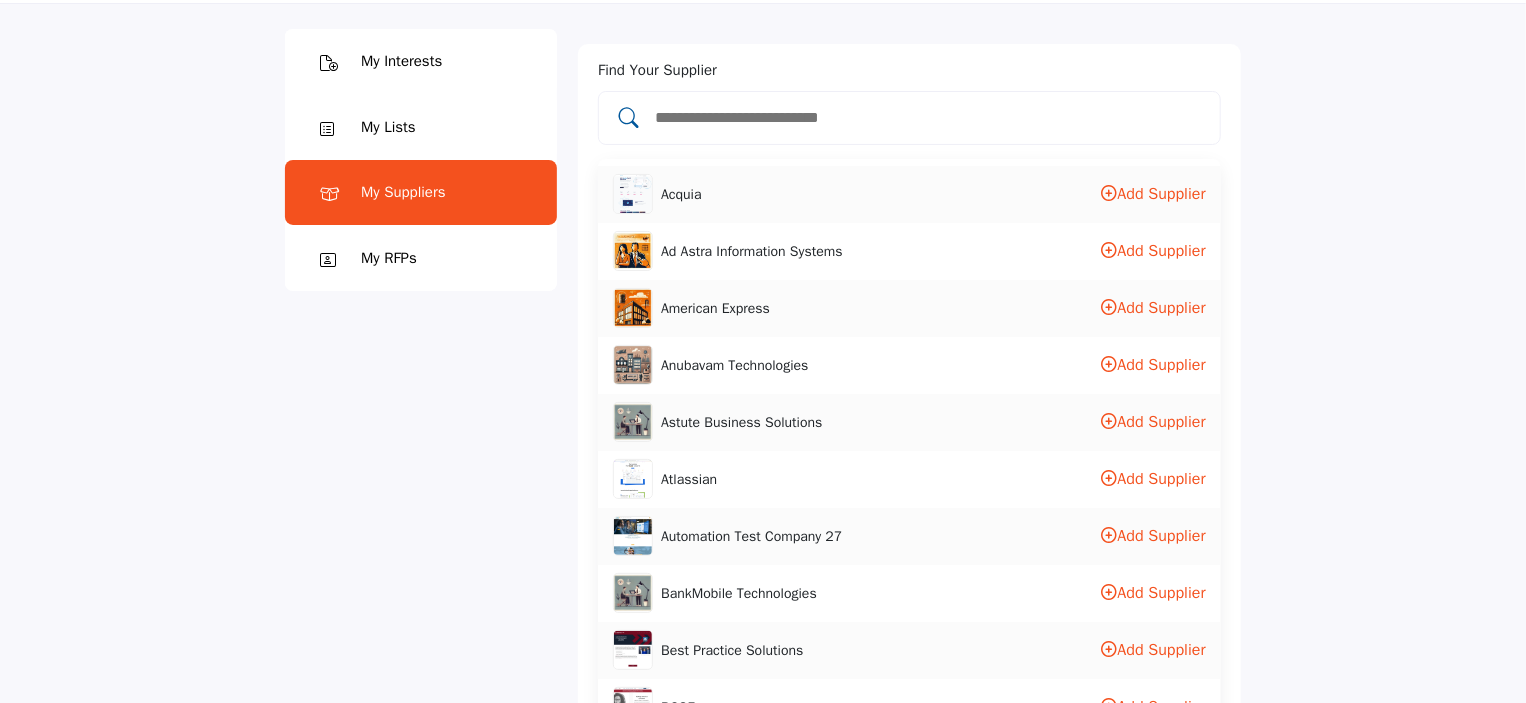 click at bounding box center (629, 118) 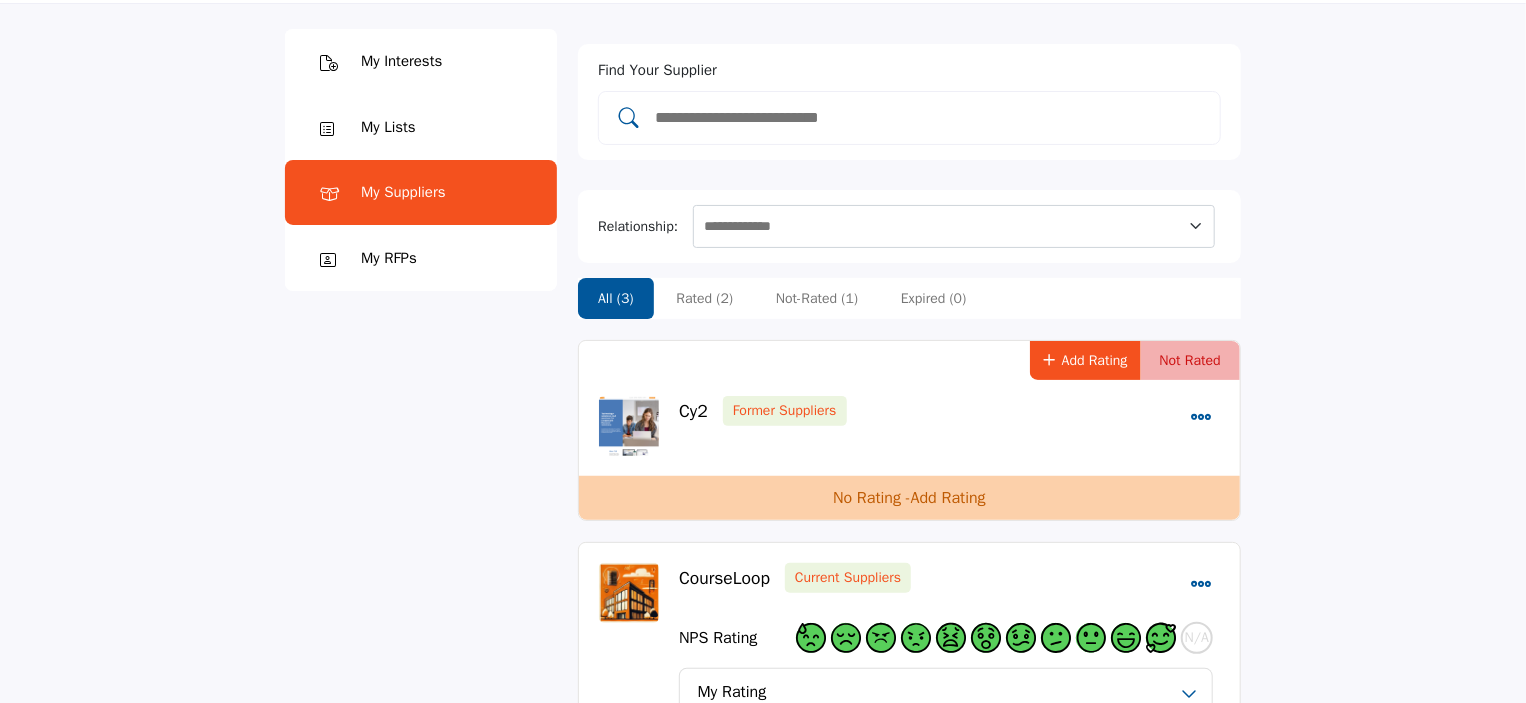 click at bounding box center [629, 118] 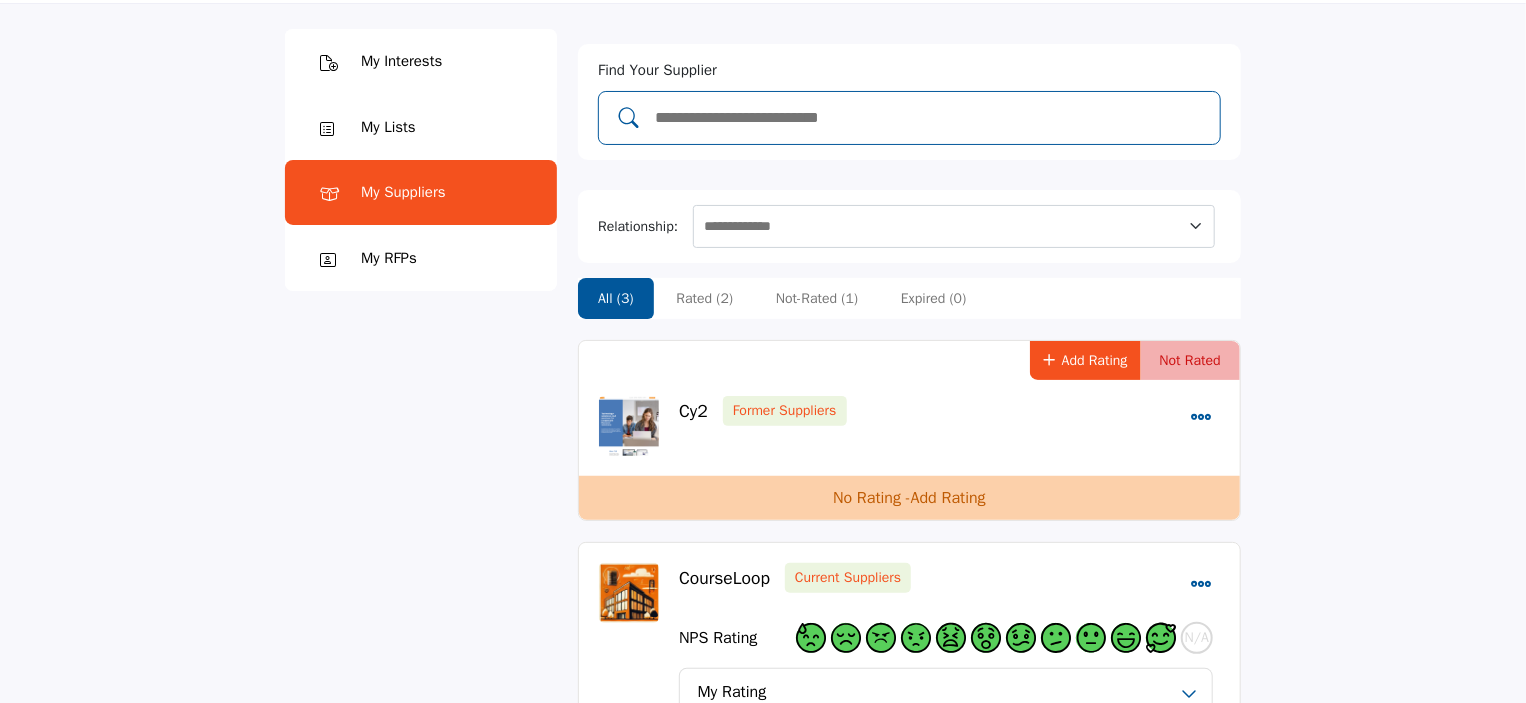 click at bounding box center [930, 118] 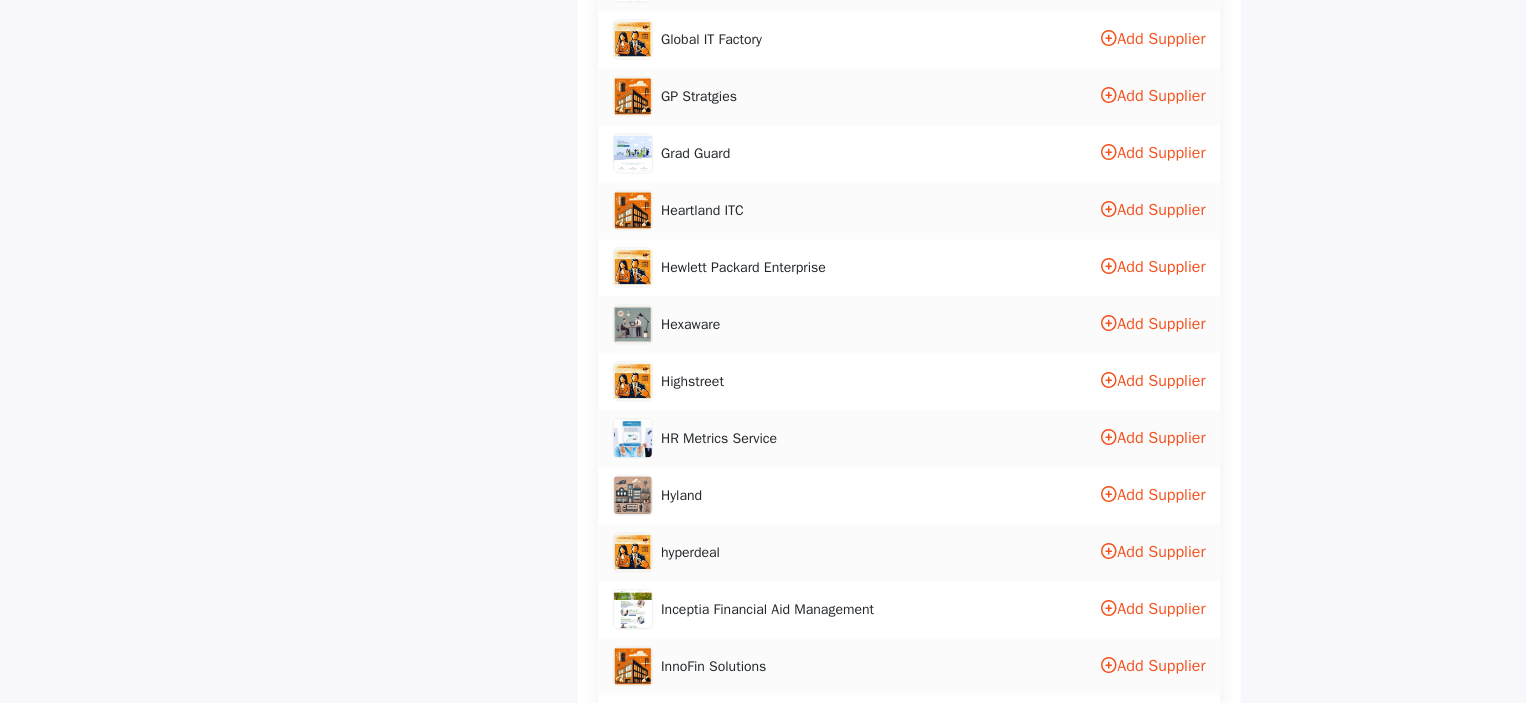 scroll, scrollTop: 1996, scrollLeft: 0, axis: vertical 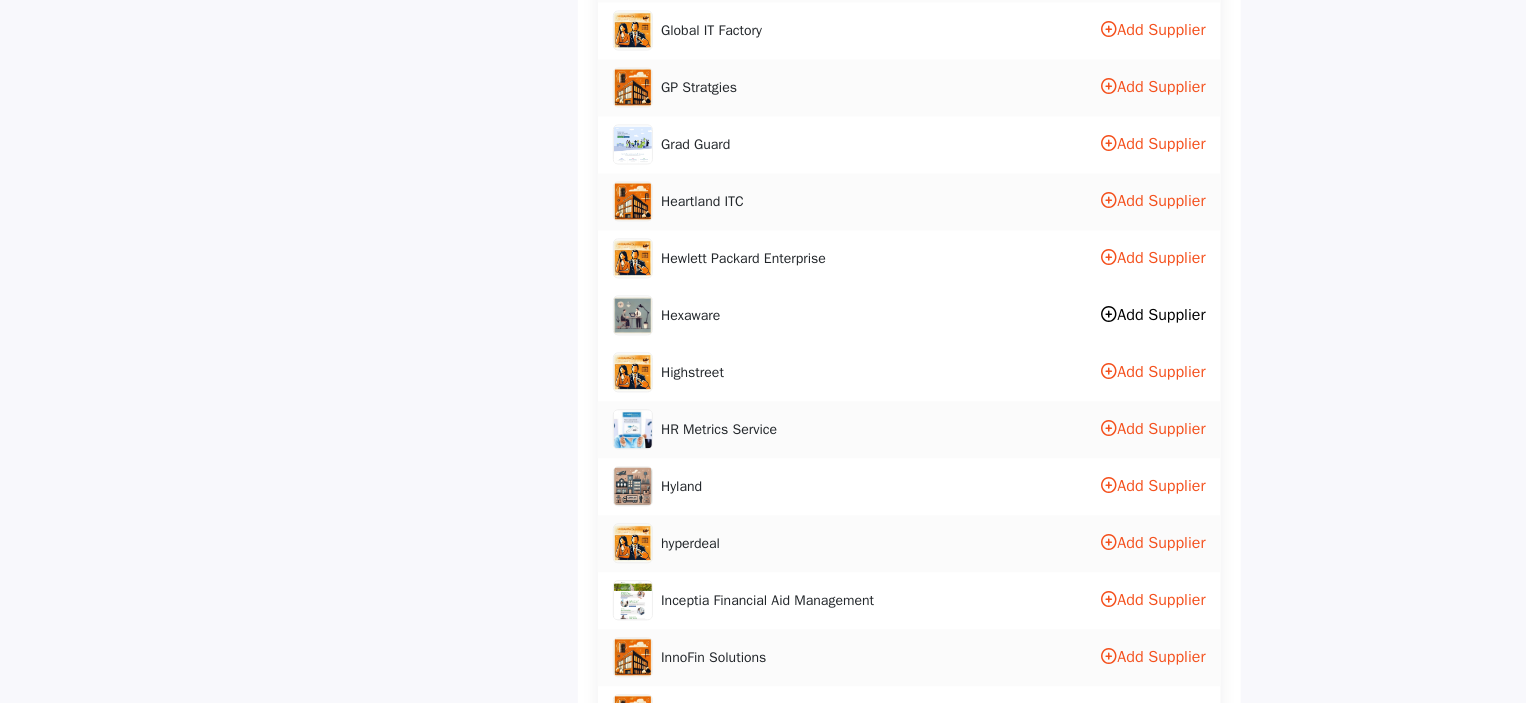 click on "Hexaware
Add Supplier" at bounding box center (909, 315) 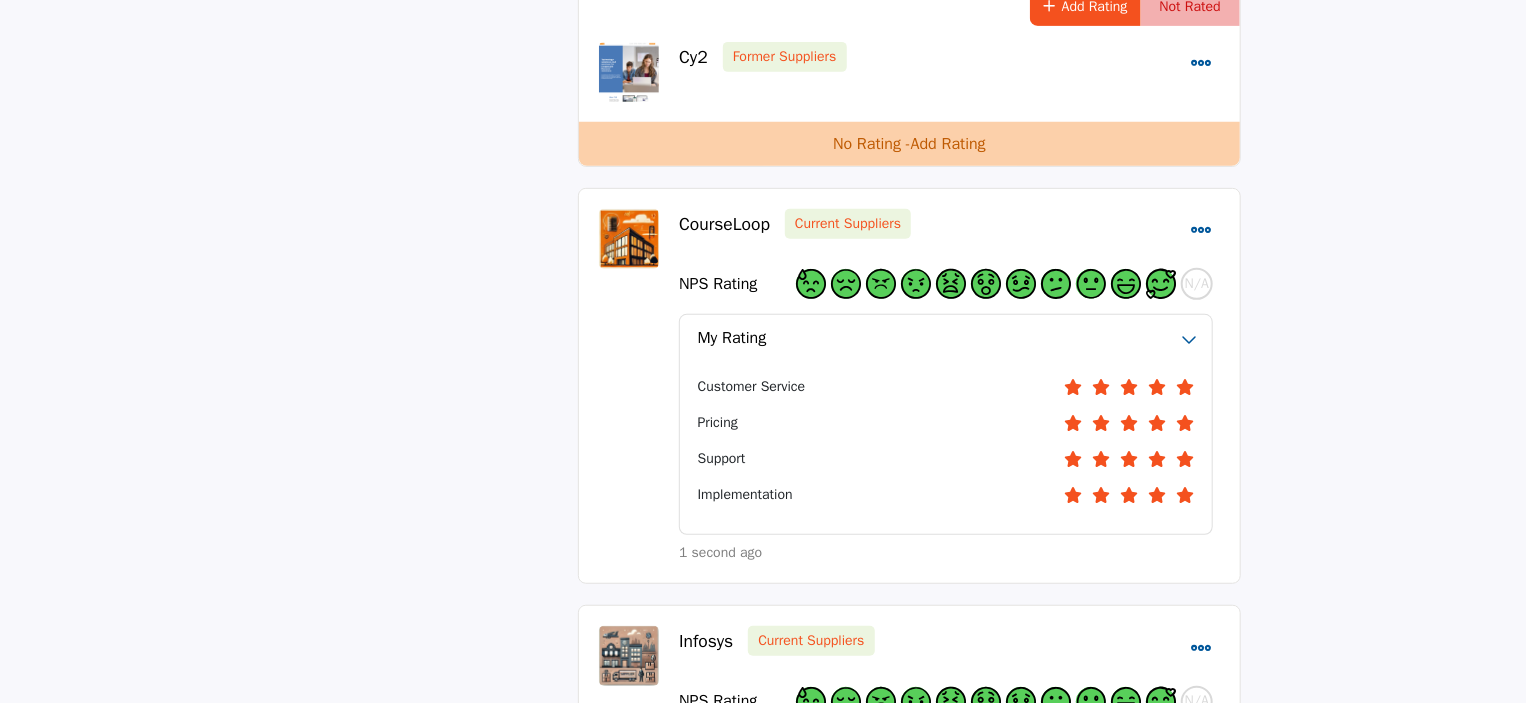 scroll, scrollTop: 277, scrollLeft: 0, axis: vertical 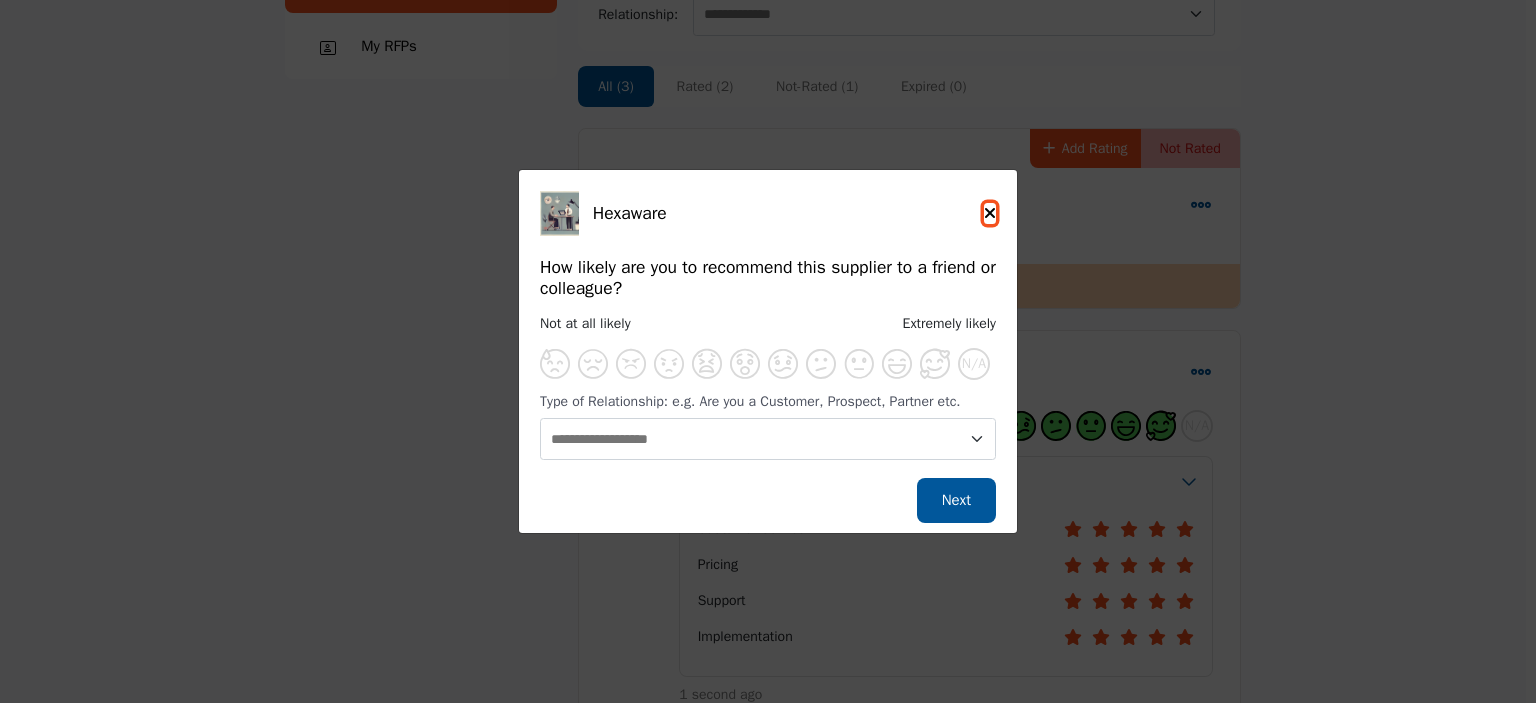 click at bounding box center [990, 213] 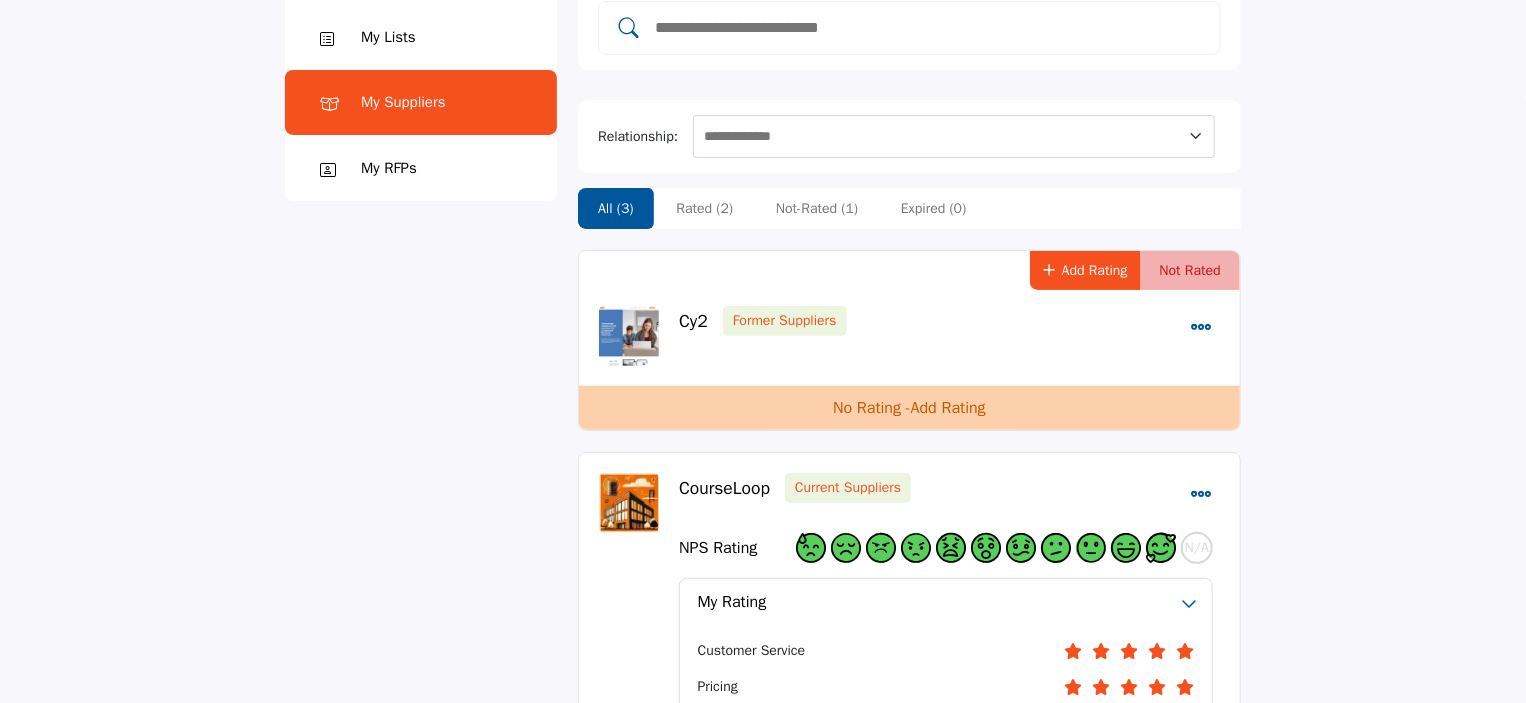 scroll, scrollTop: 0, scrollLeft: 0, axis: both 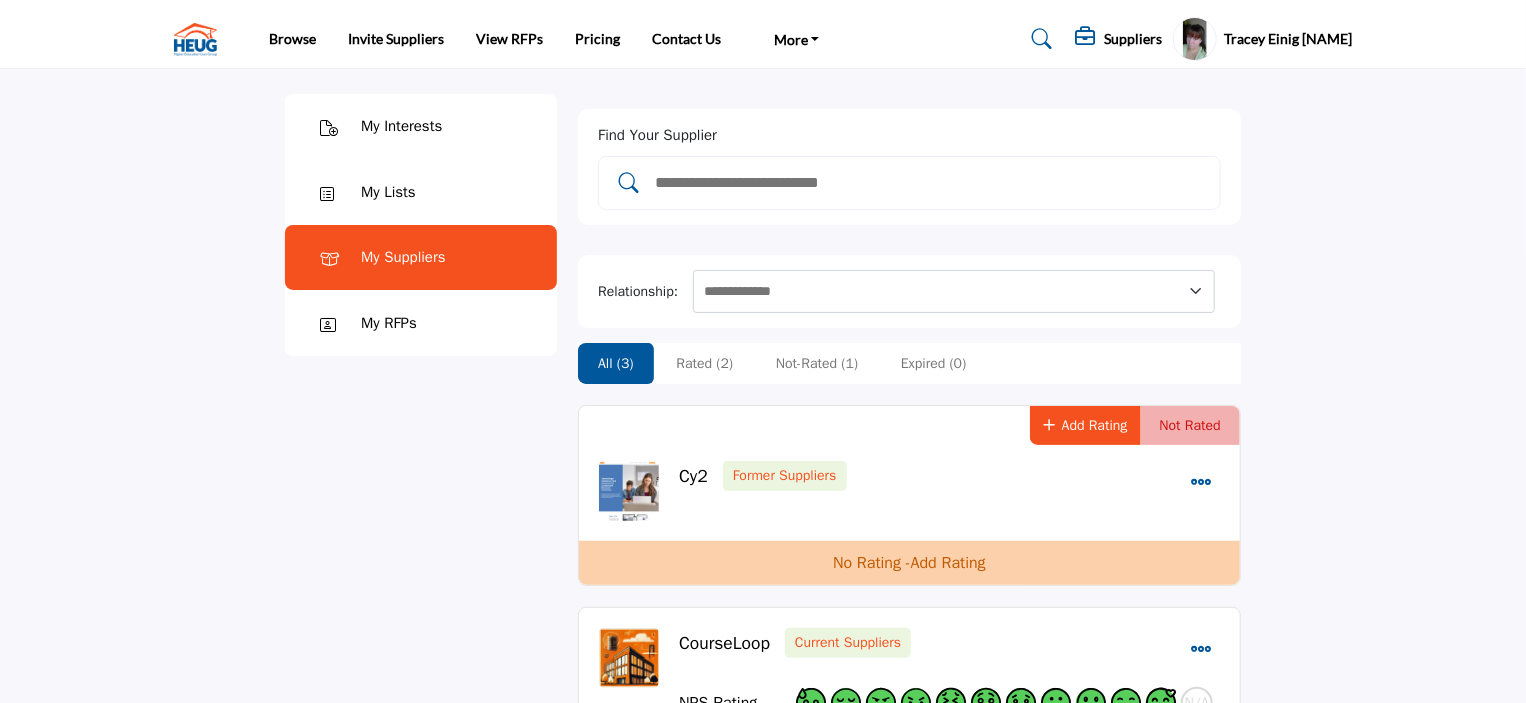 click on "Tracey Einig [NAME]" at bounding box center (1289, 39) 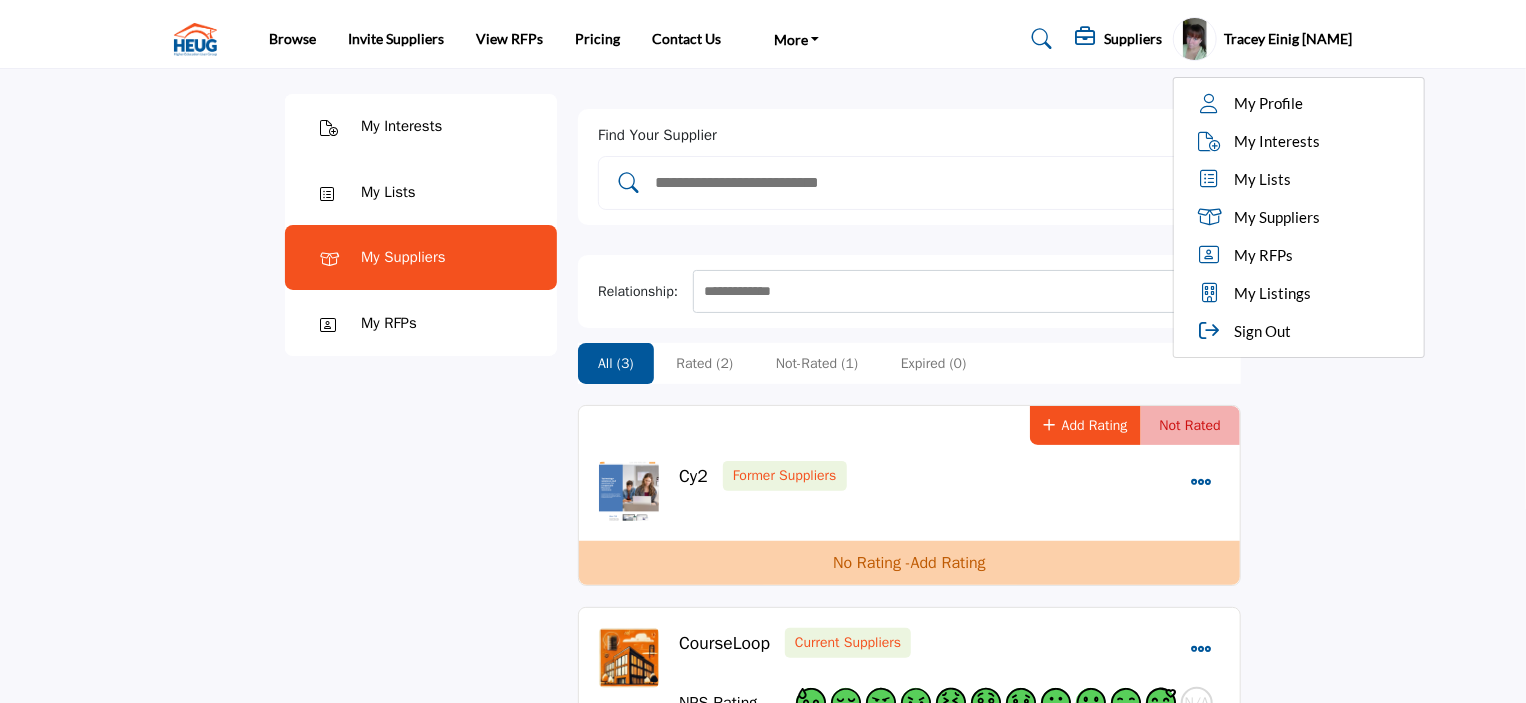 click on "Tracey Einig [NAME]" at bounding box center (1289, 39) 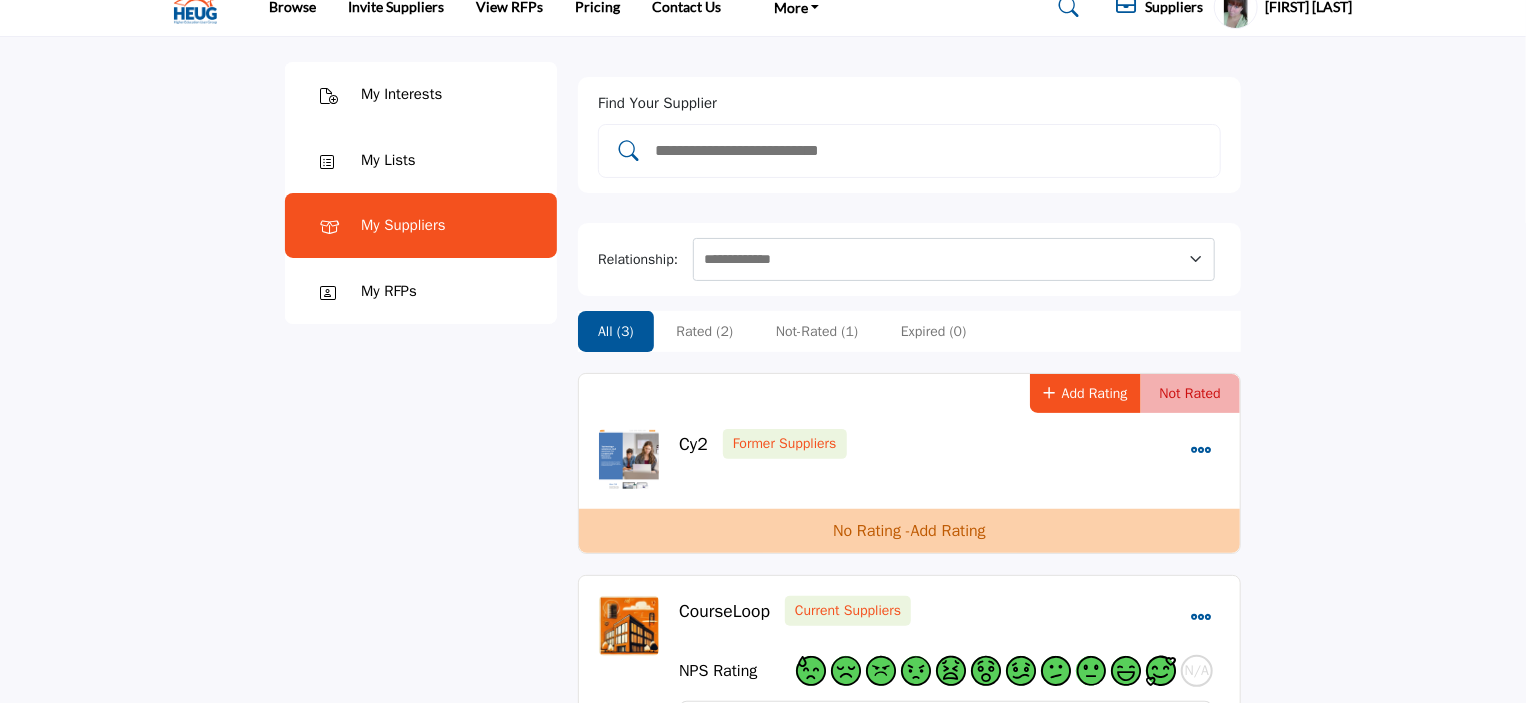scroll, scrollTop: 0, scrollLeft: 0, axis: both 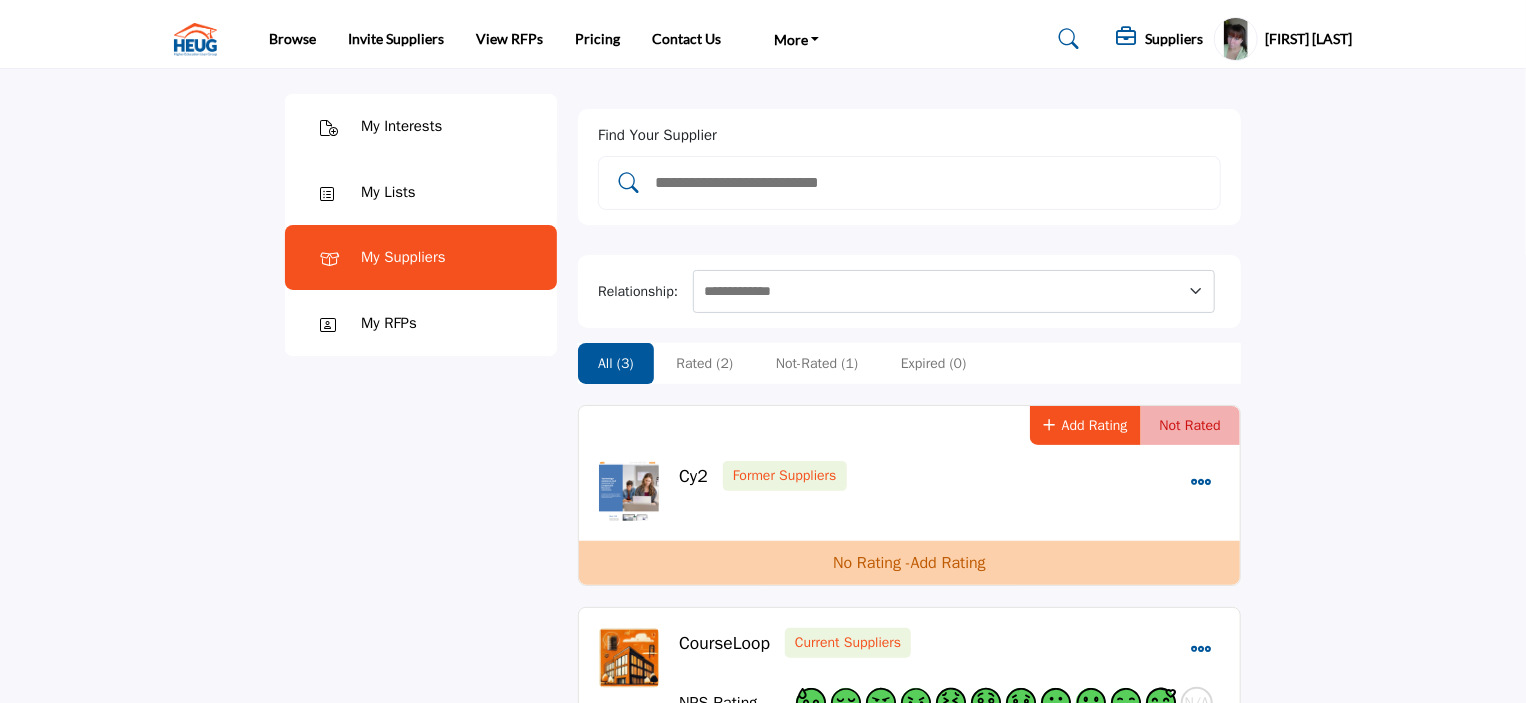click on "No Rating -  Add Rating" at bounding box center (909, 563) 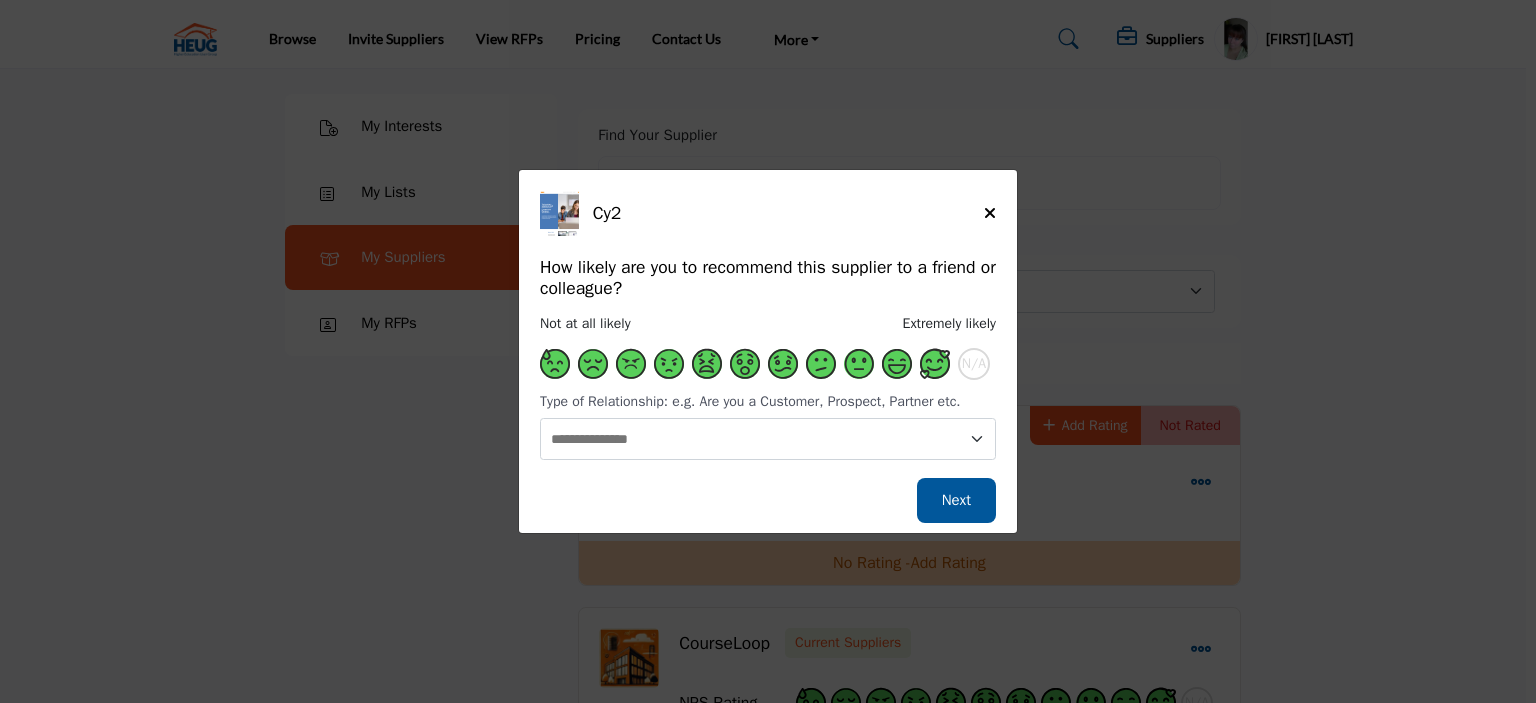 click at bounding box center [897, 364] 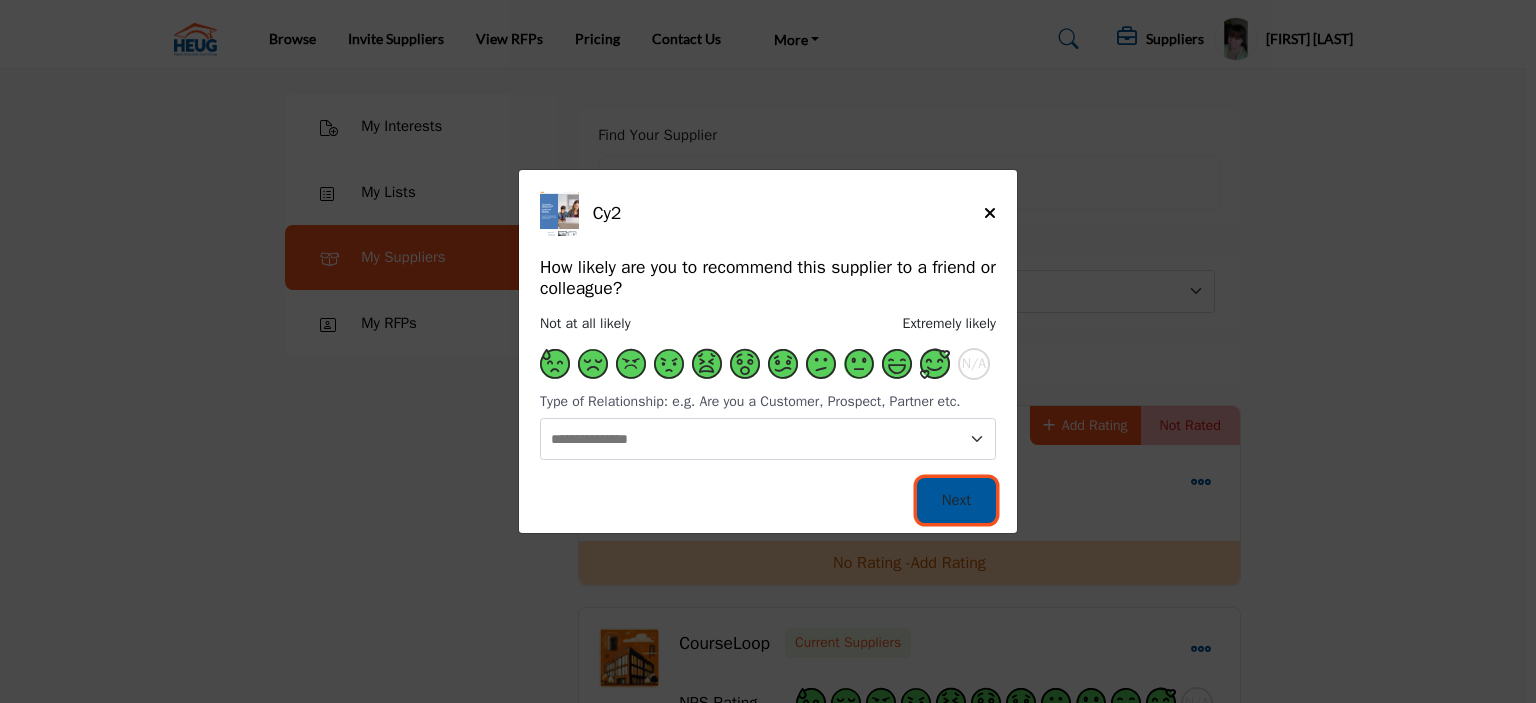 click on "Next" at bounding box center (956, 500) 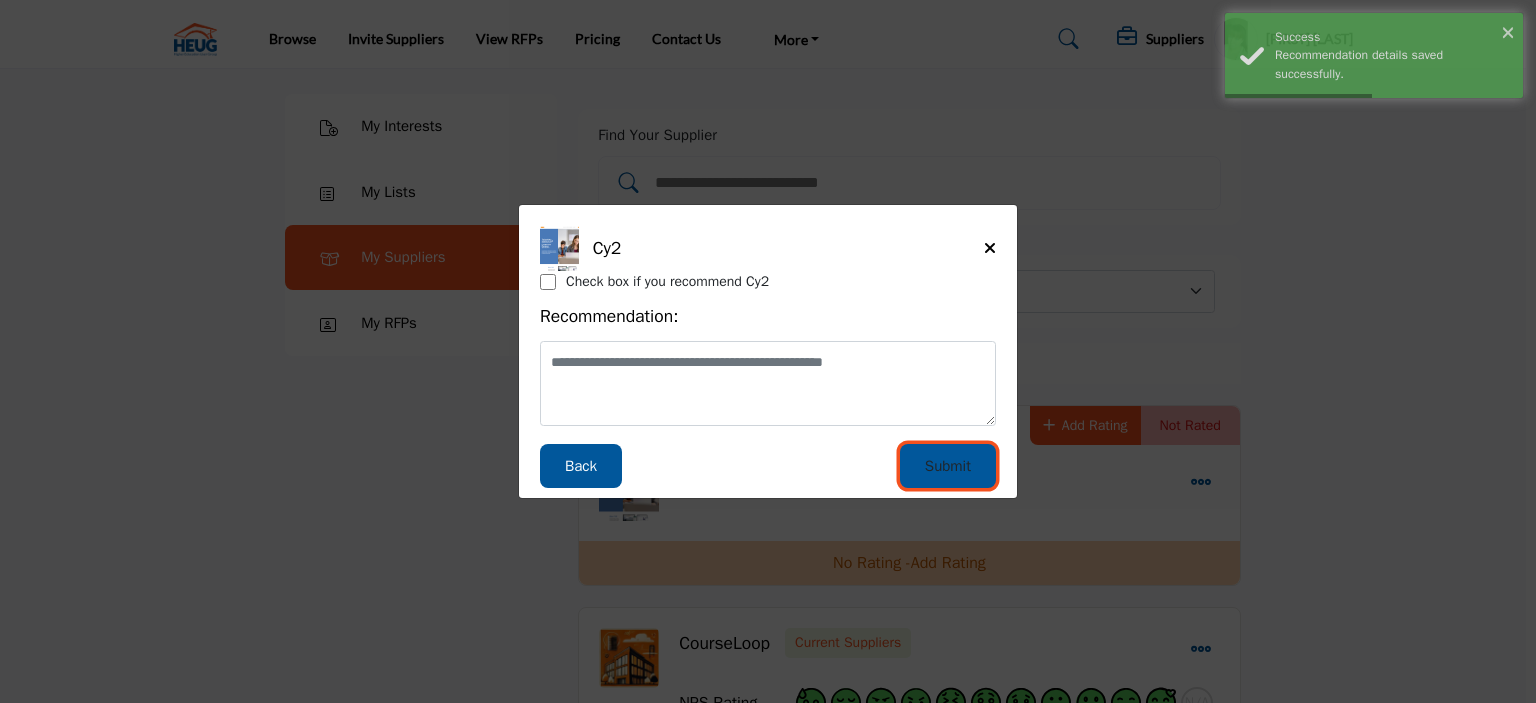click on "Submit" at bounding box center (948, 466) 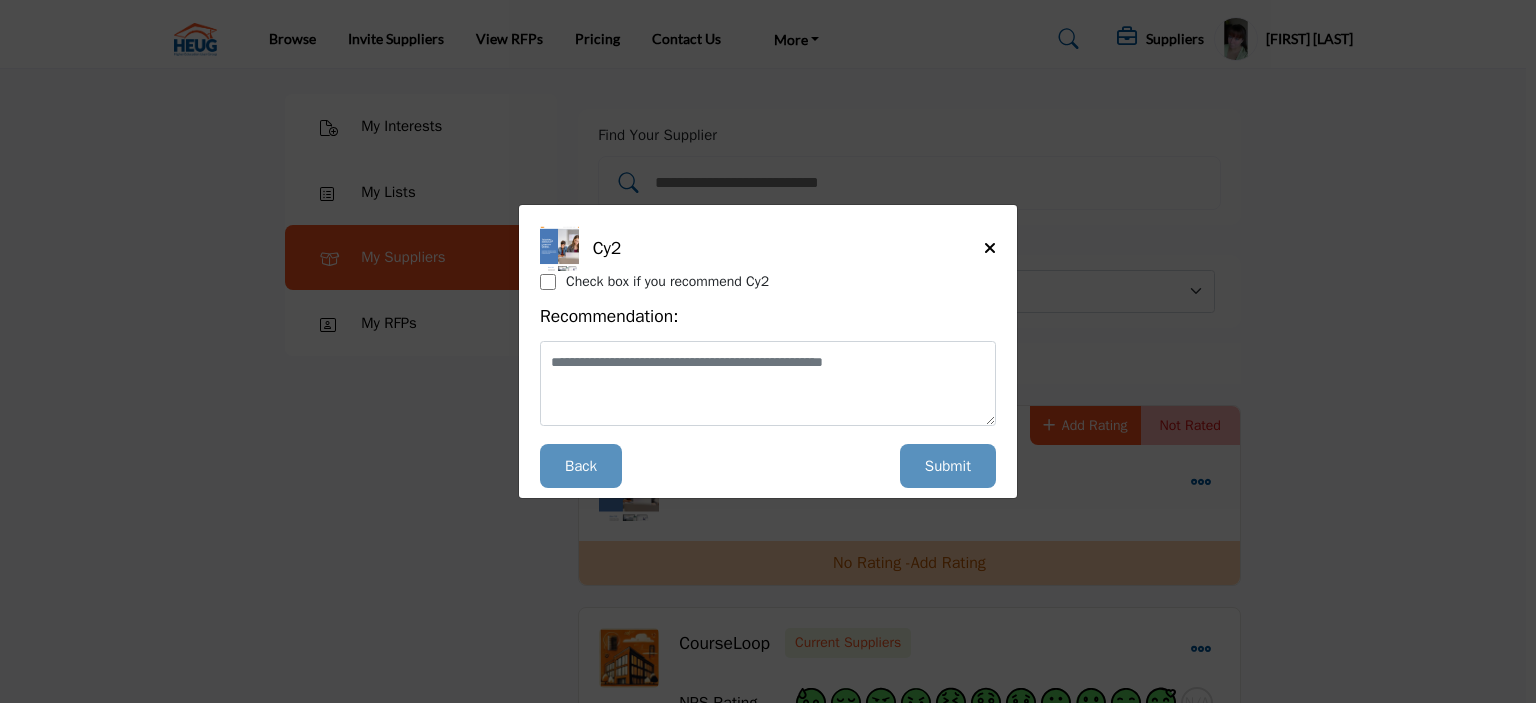 click on "Submit" at bounding box center [948, 466] 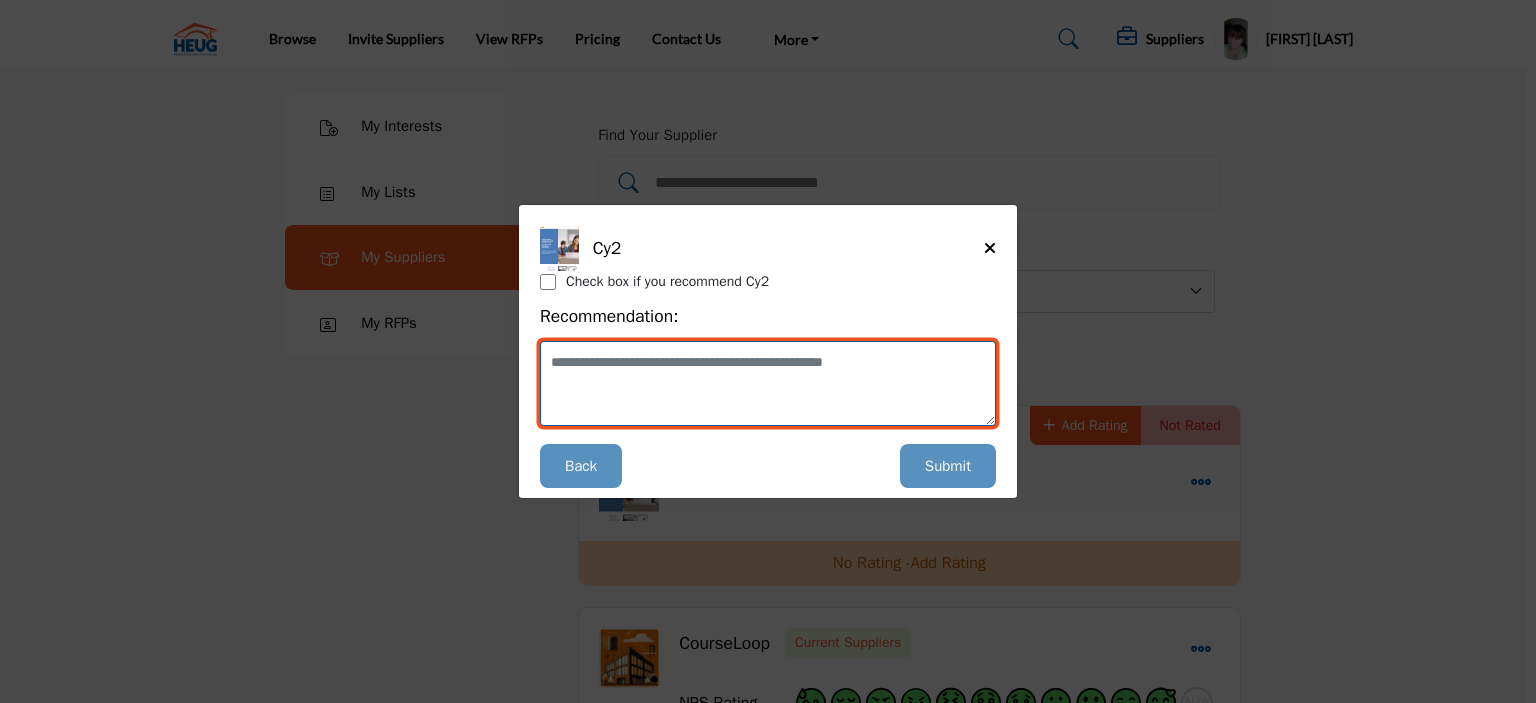 click at bounding box center [768, 383] 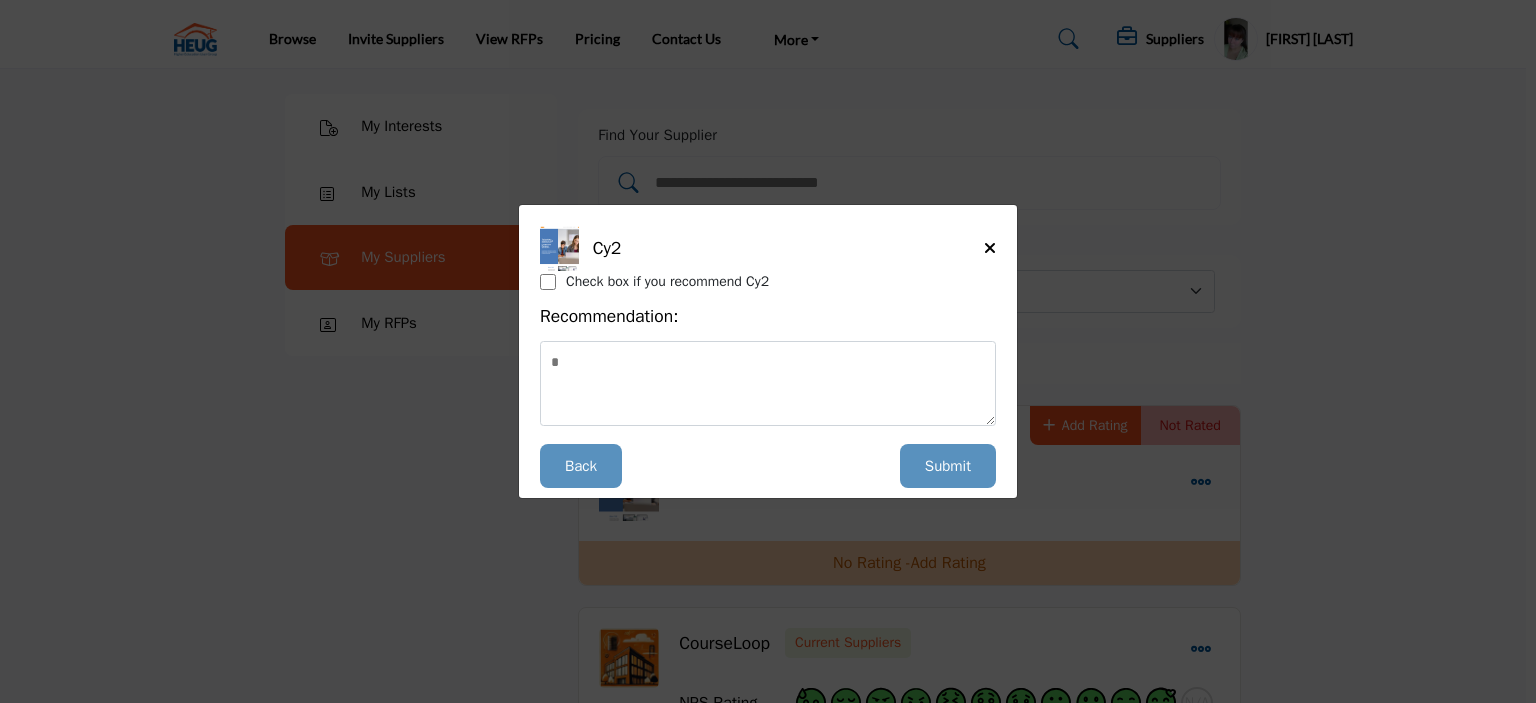 click on "Submit" at bounding box center [948, 466] 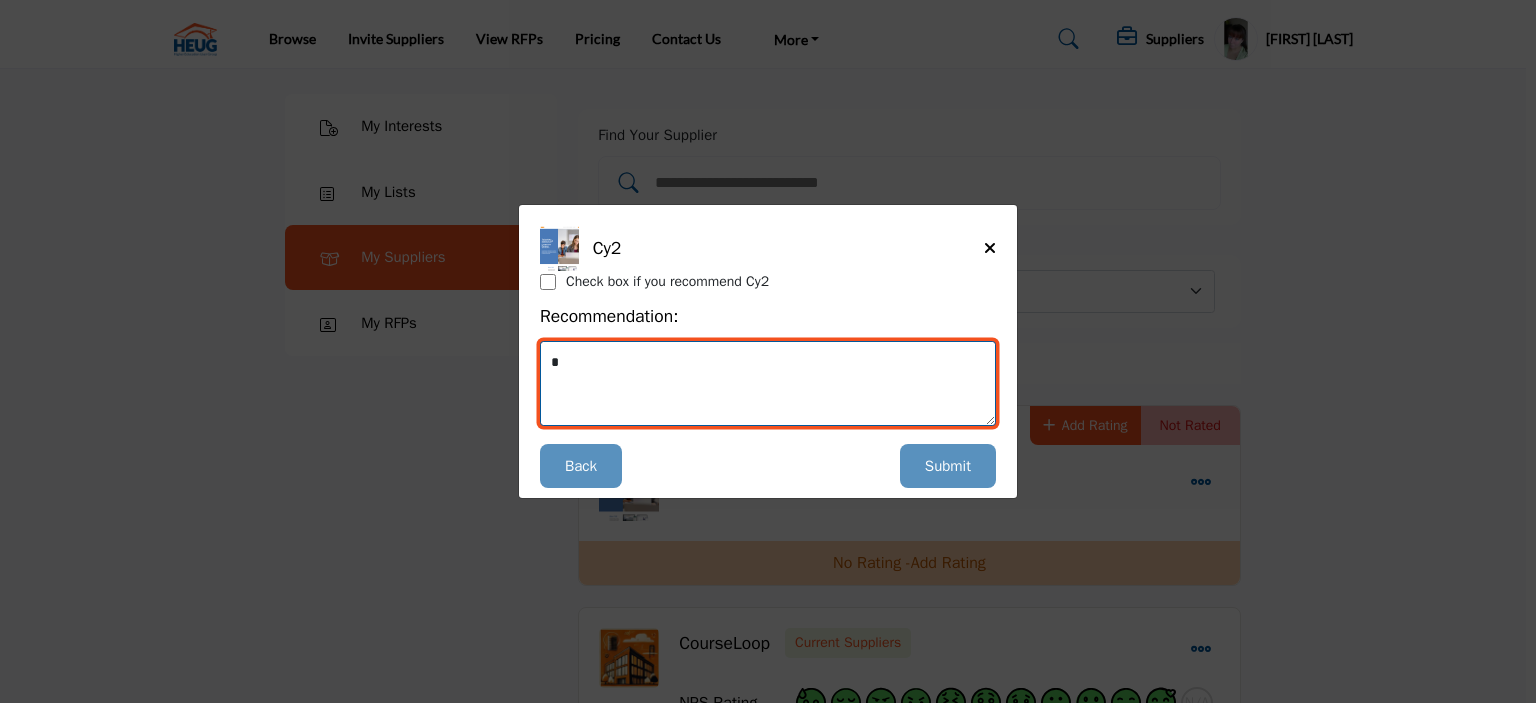 click on "*" at bounding box center [768, 383] 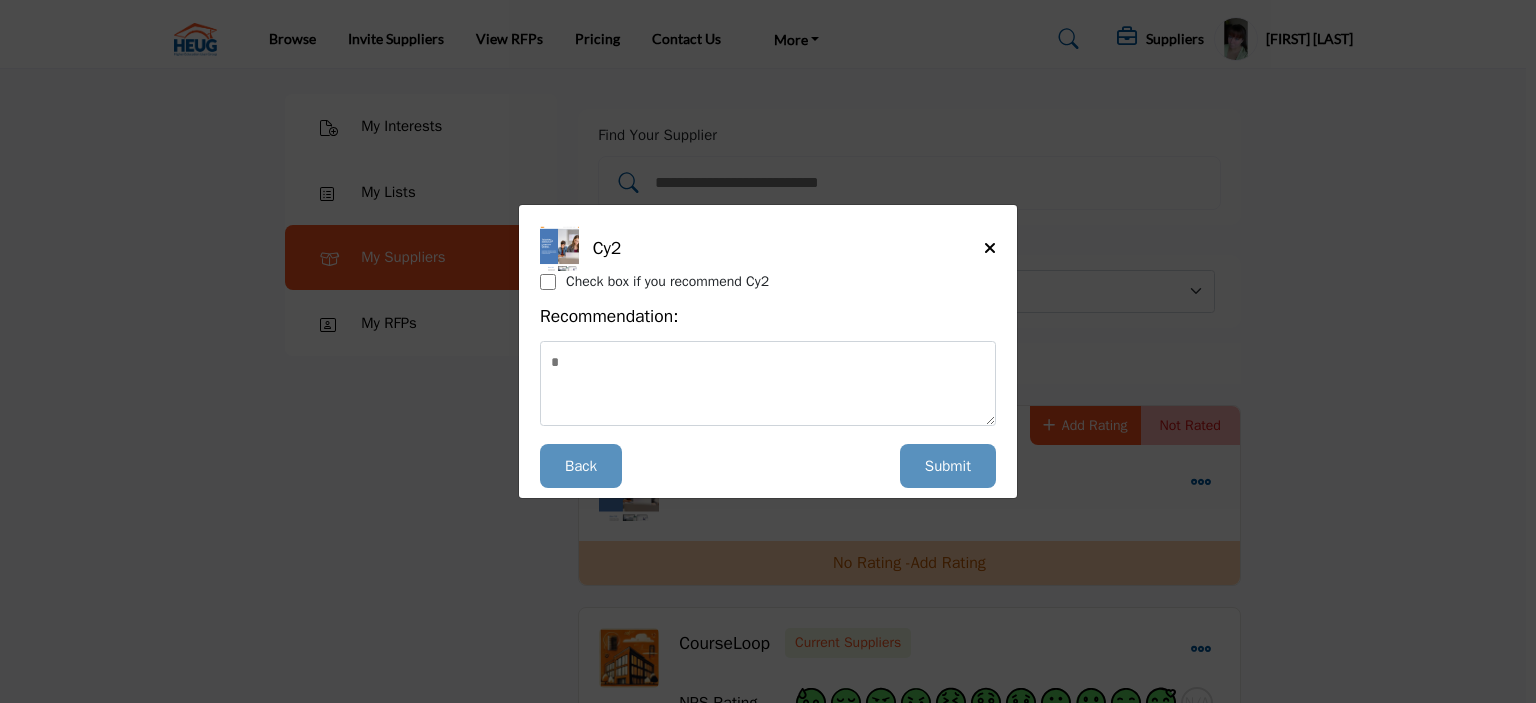 click on "Submit" at bounding box center [948, 466] 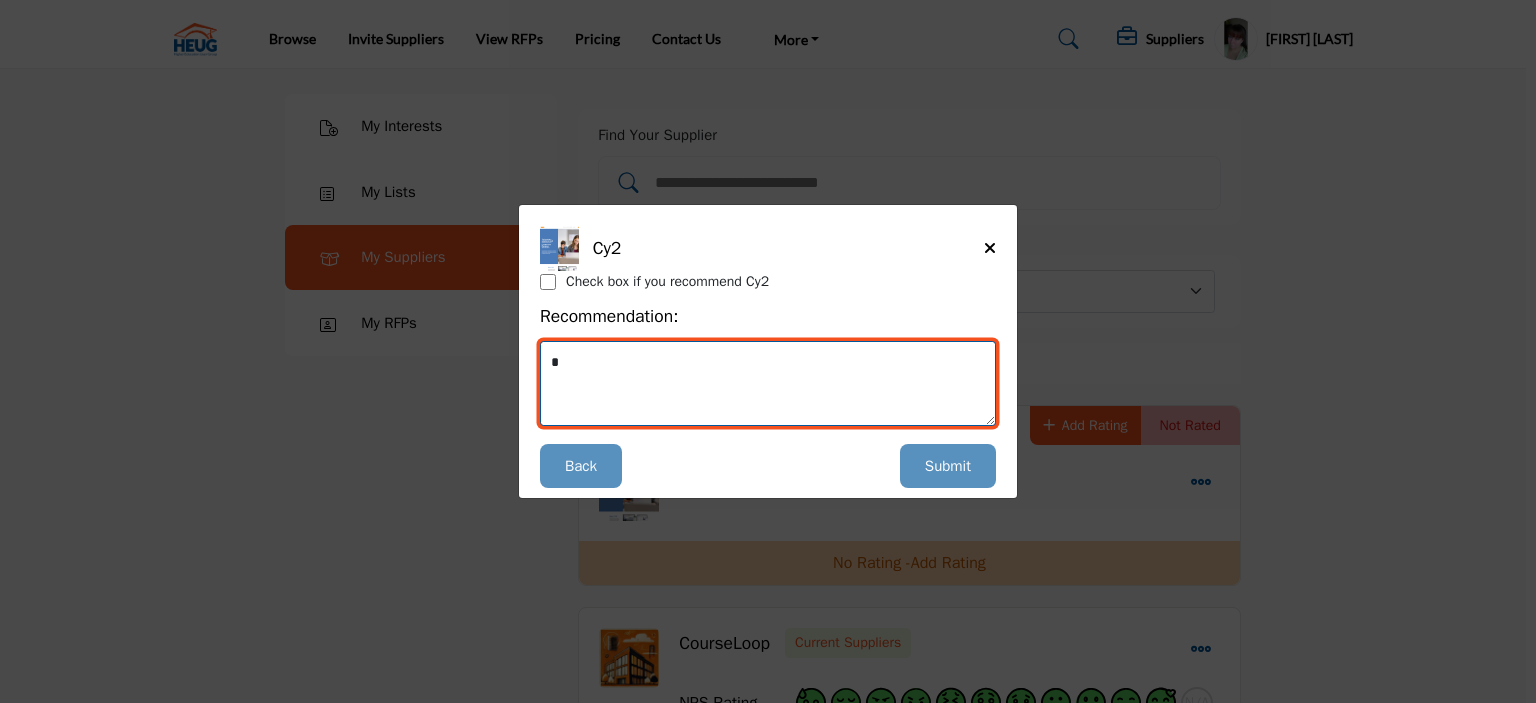 click on "*" at bounding box center [768, 383] 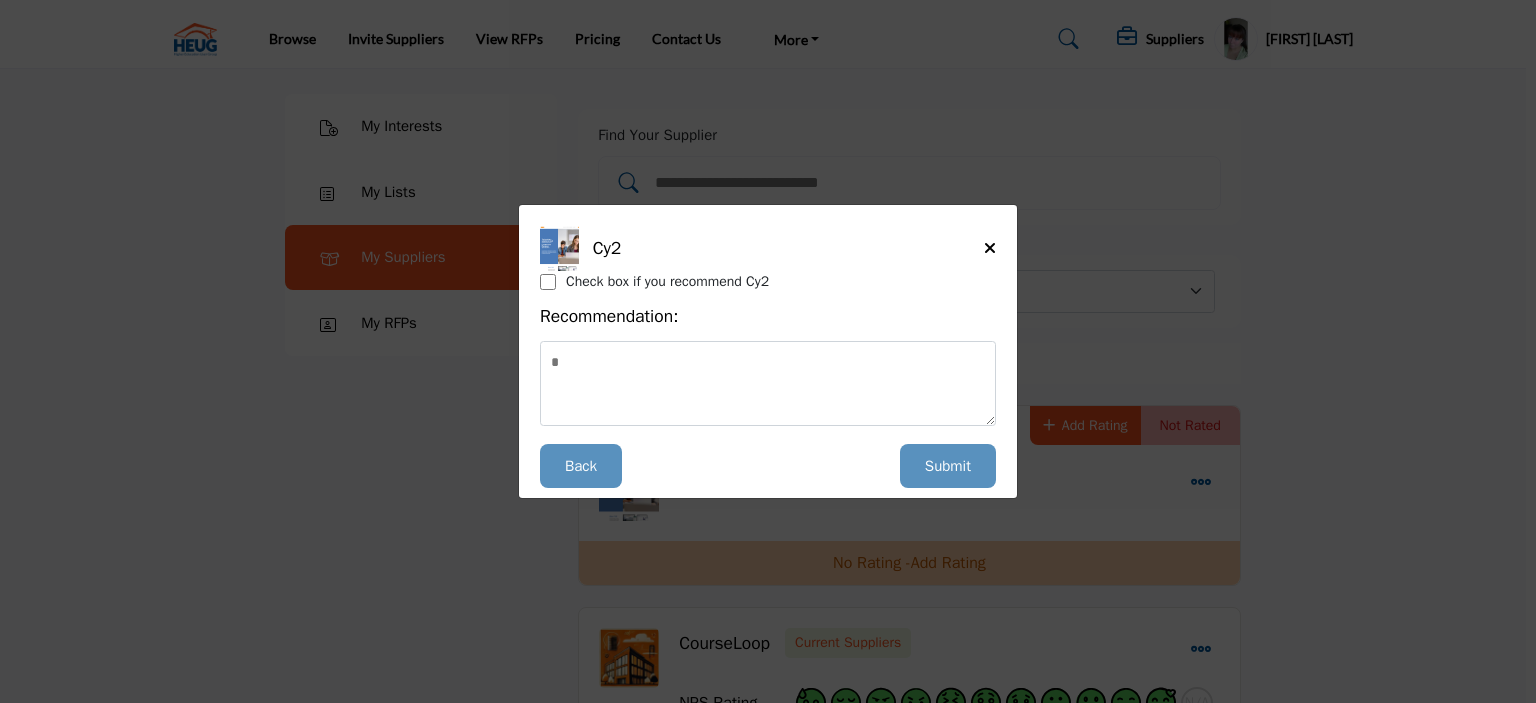 click on "Submit" at bounding box center [948, 466] 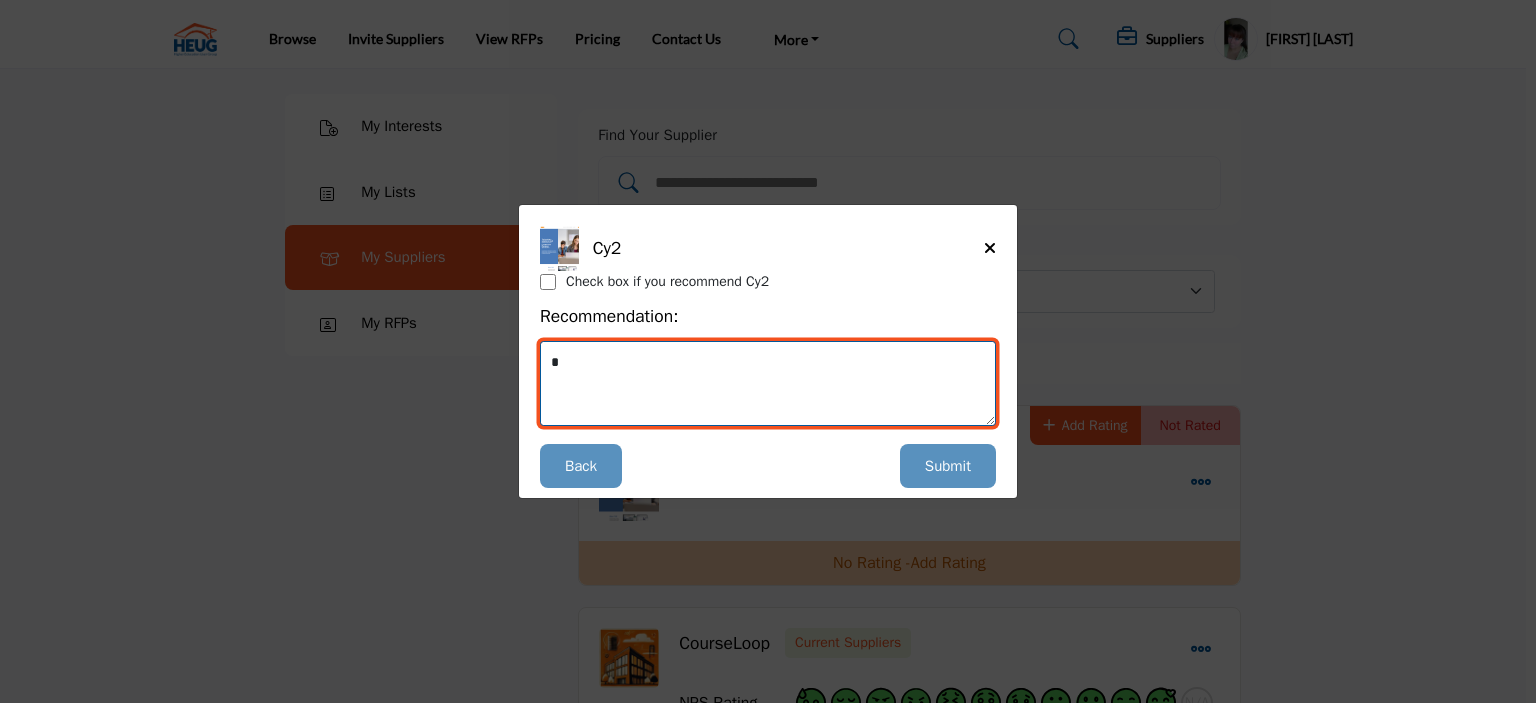 click on "*" at bounding box center (768, 383) 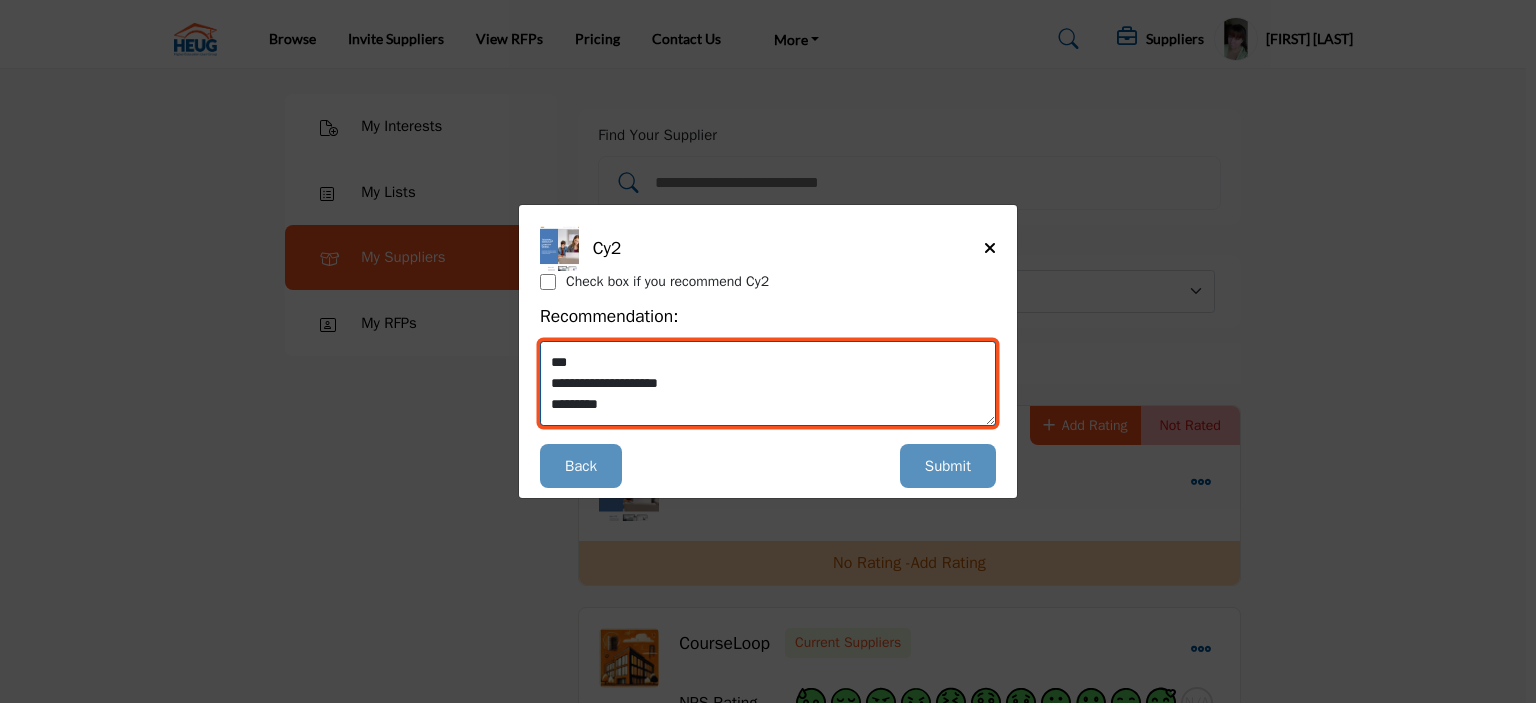 type on "**********" 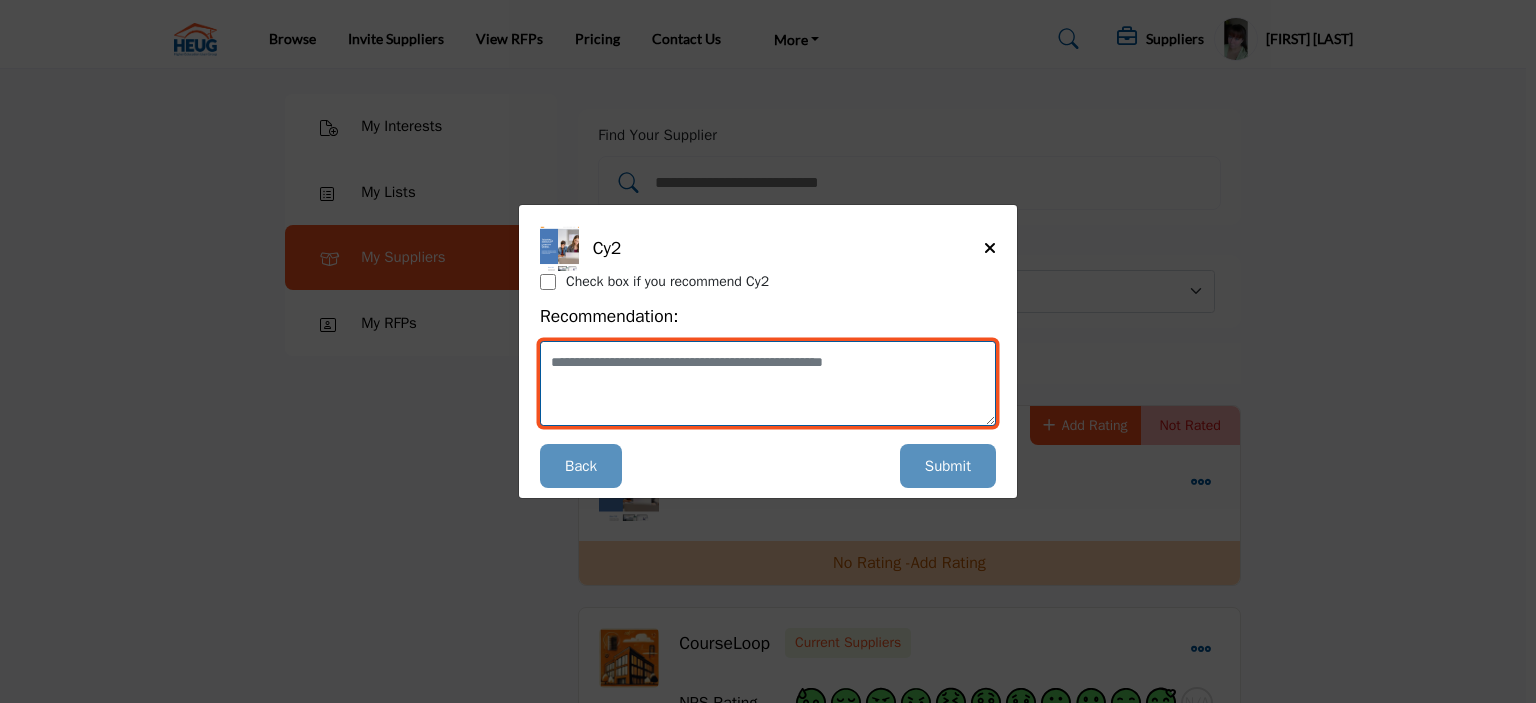type 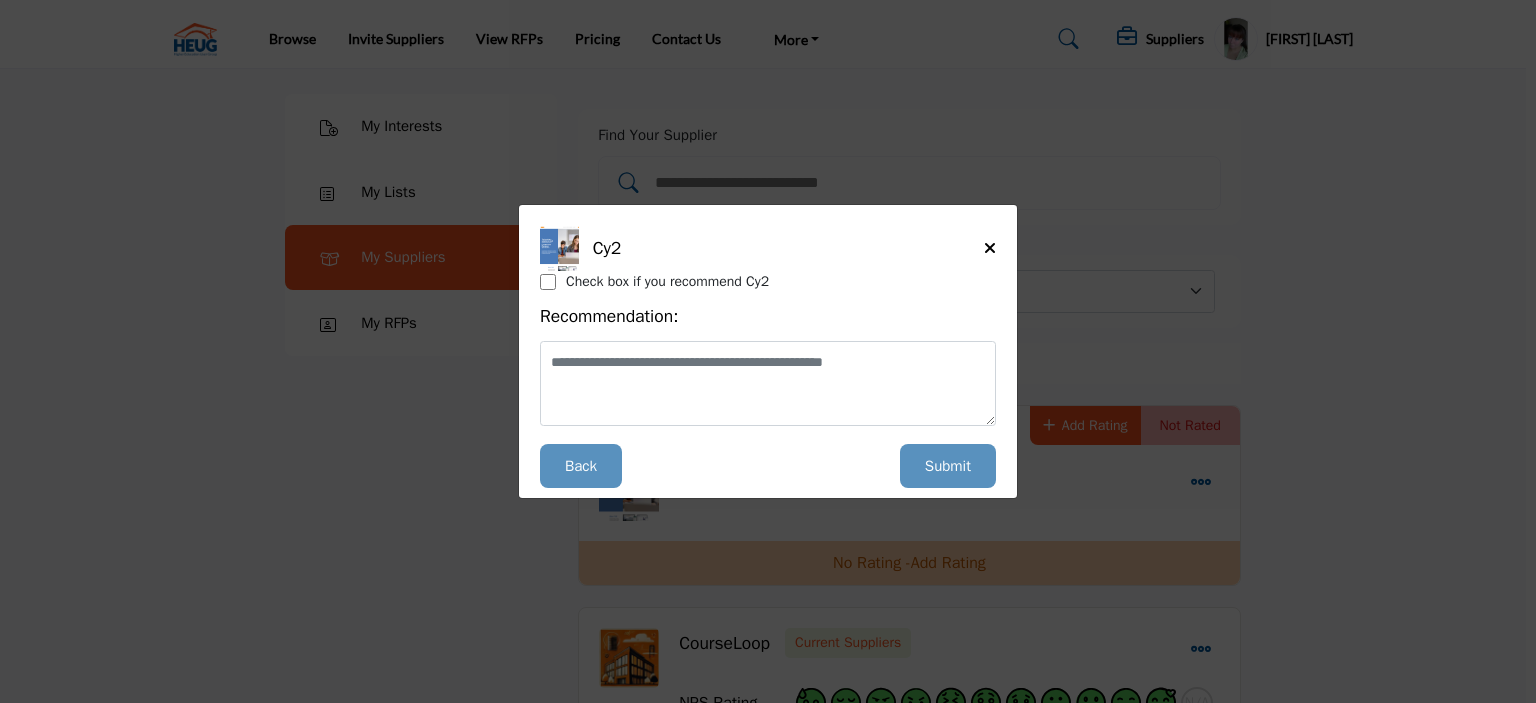 click on "Submit" at bounding box center (948, 466) 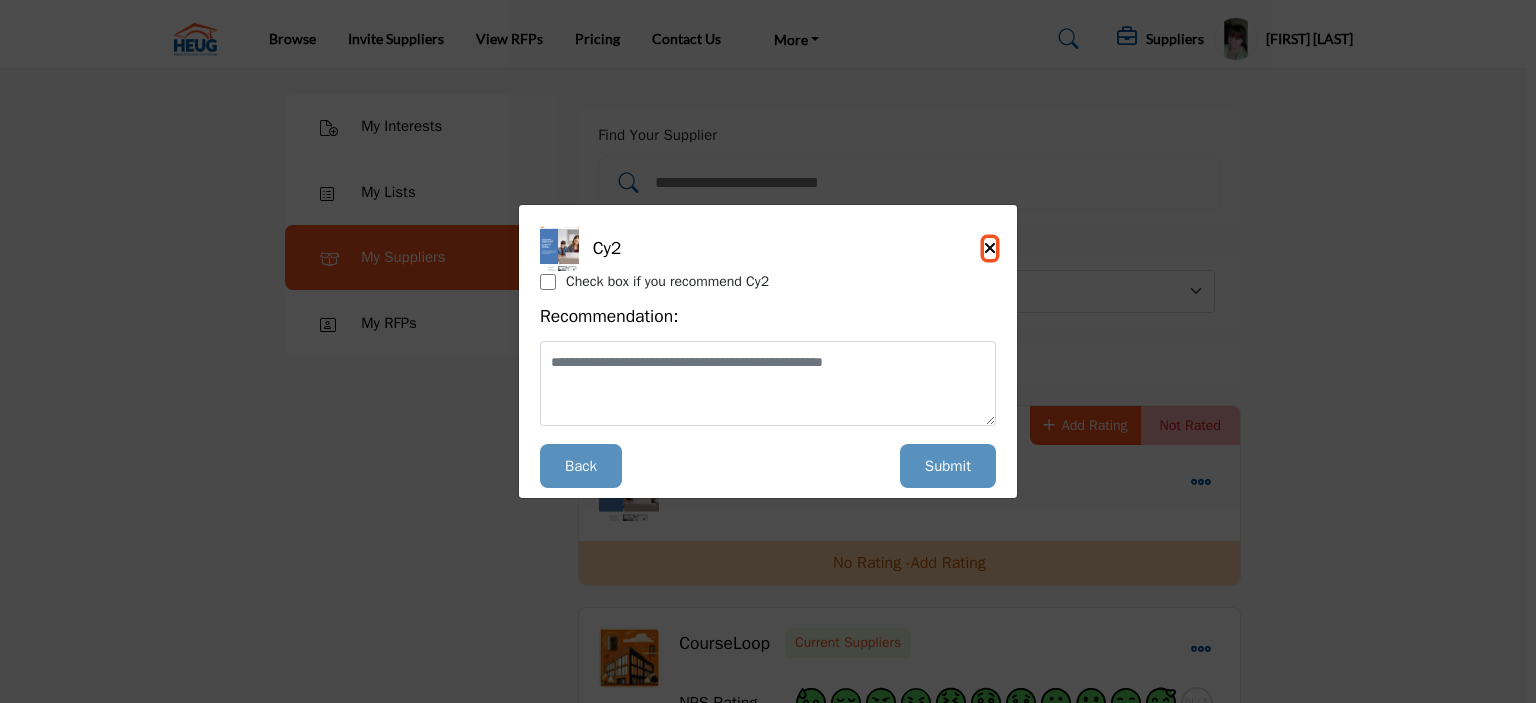 click at bounding box center (990, 248) 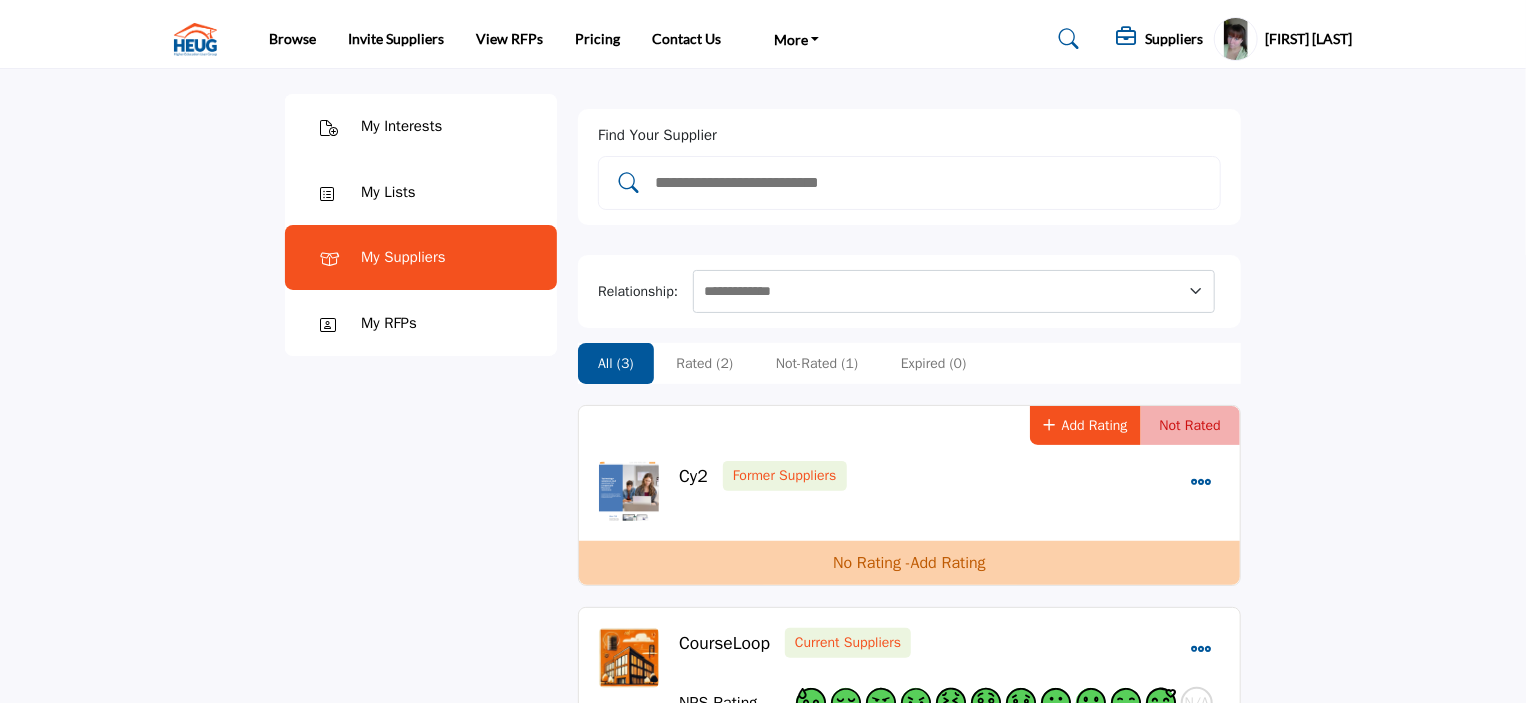 click at bounding box center (1201, 482) 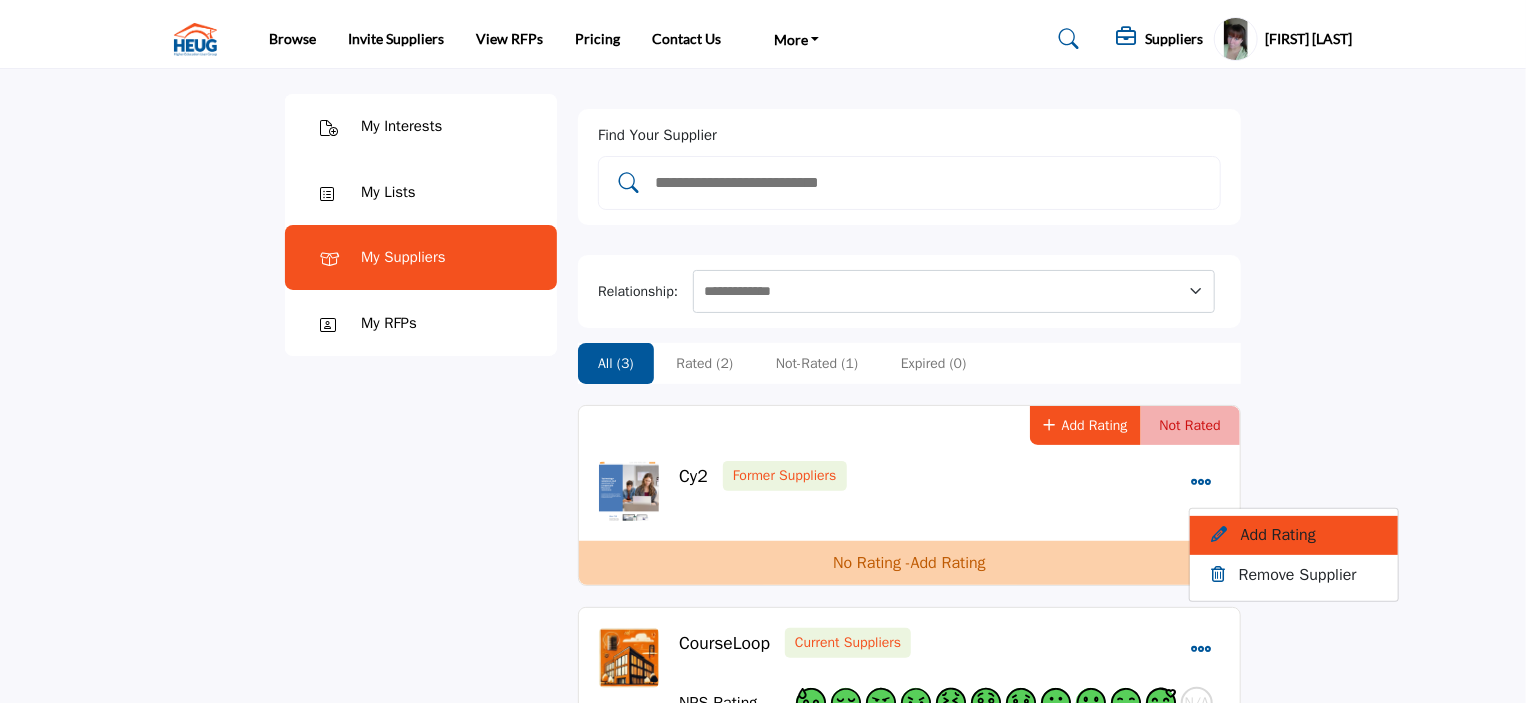 click on "Add Rating" at bounding box center [1294, 535] 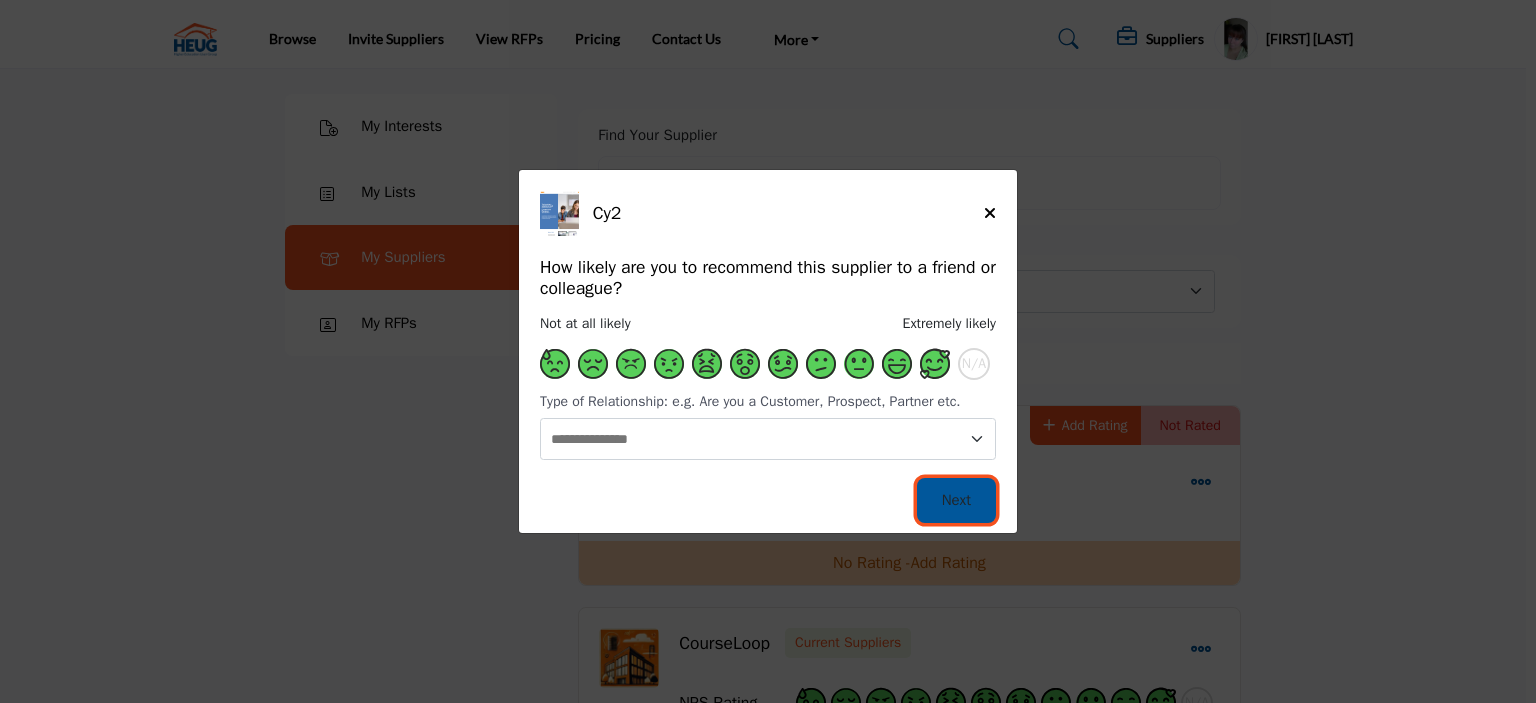 click on "Next" at bounding box center (956, 500) 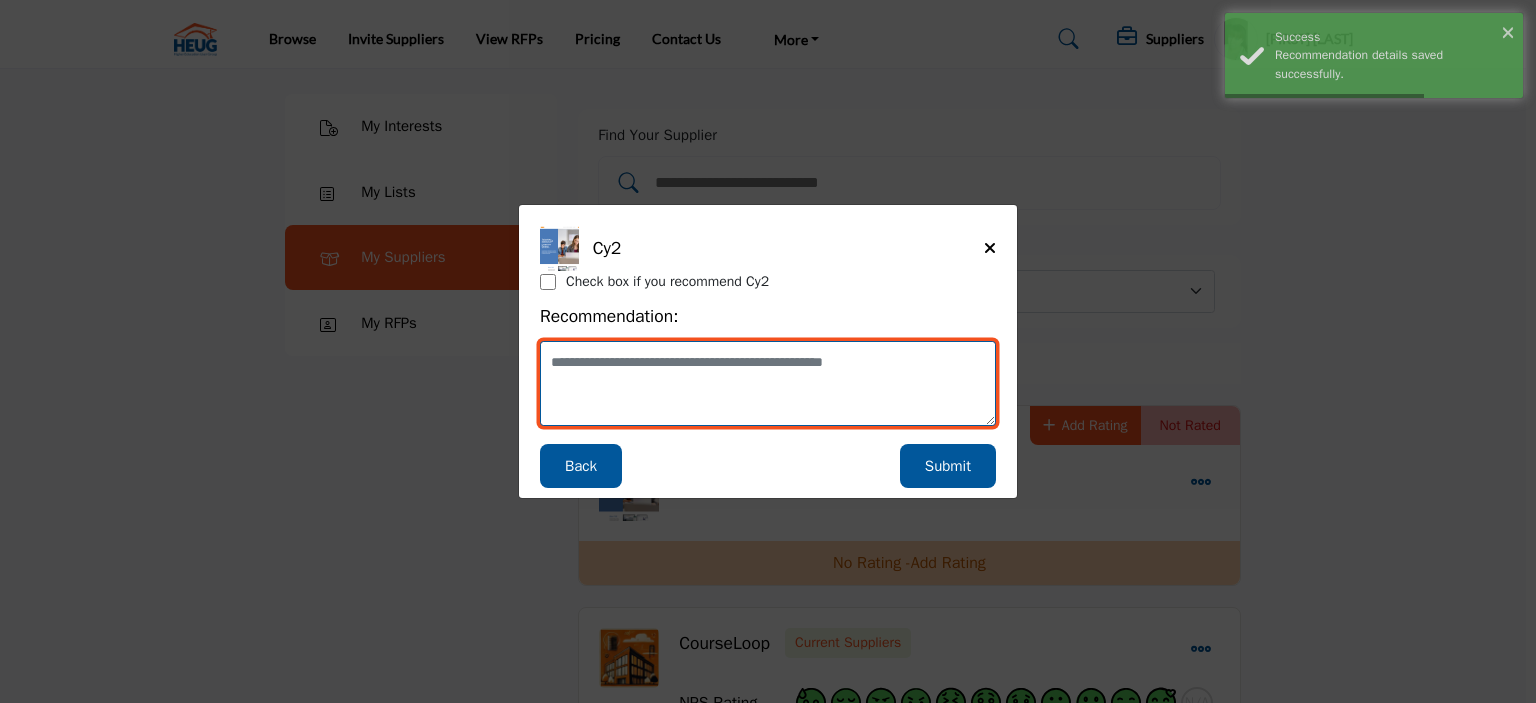 click at bounding box center [768, 383] 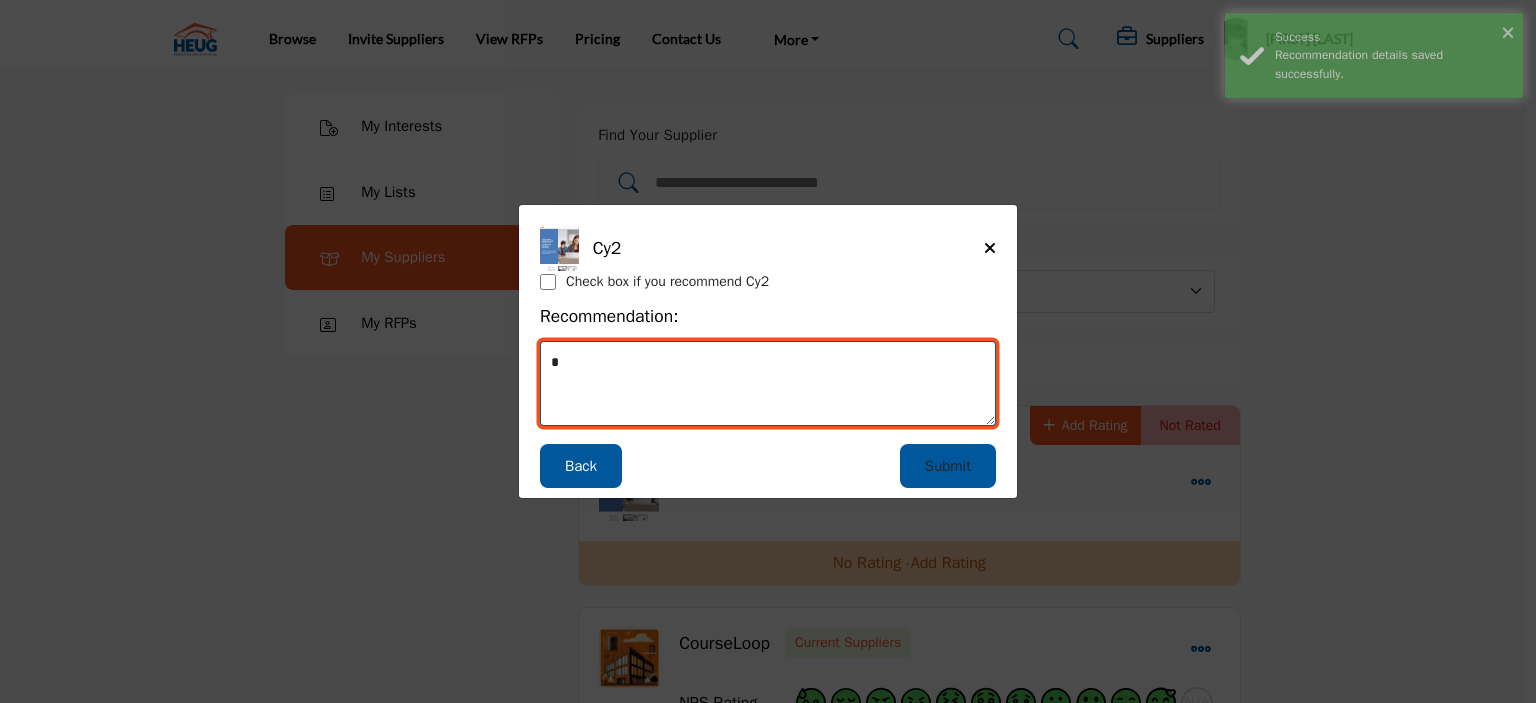 type on "*" 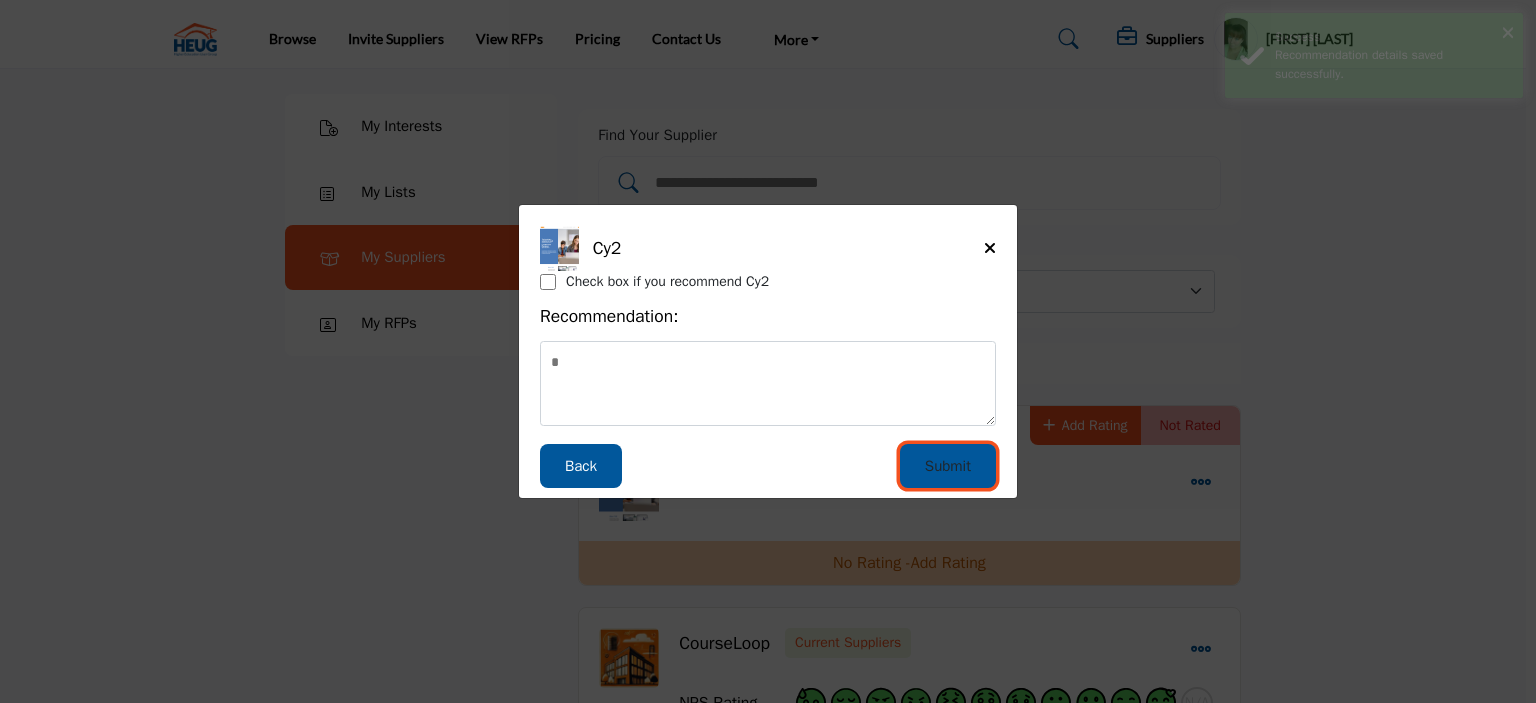 click on "Submit" at bounding box center (948, 466) 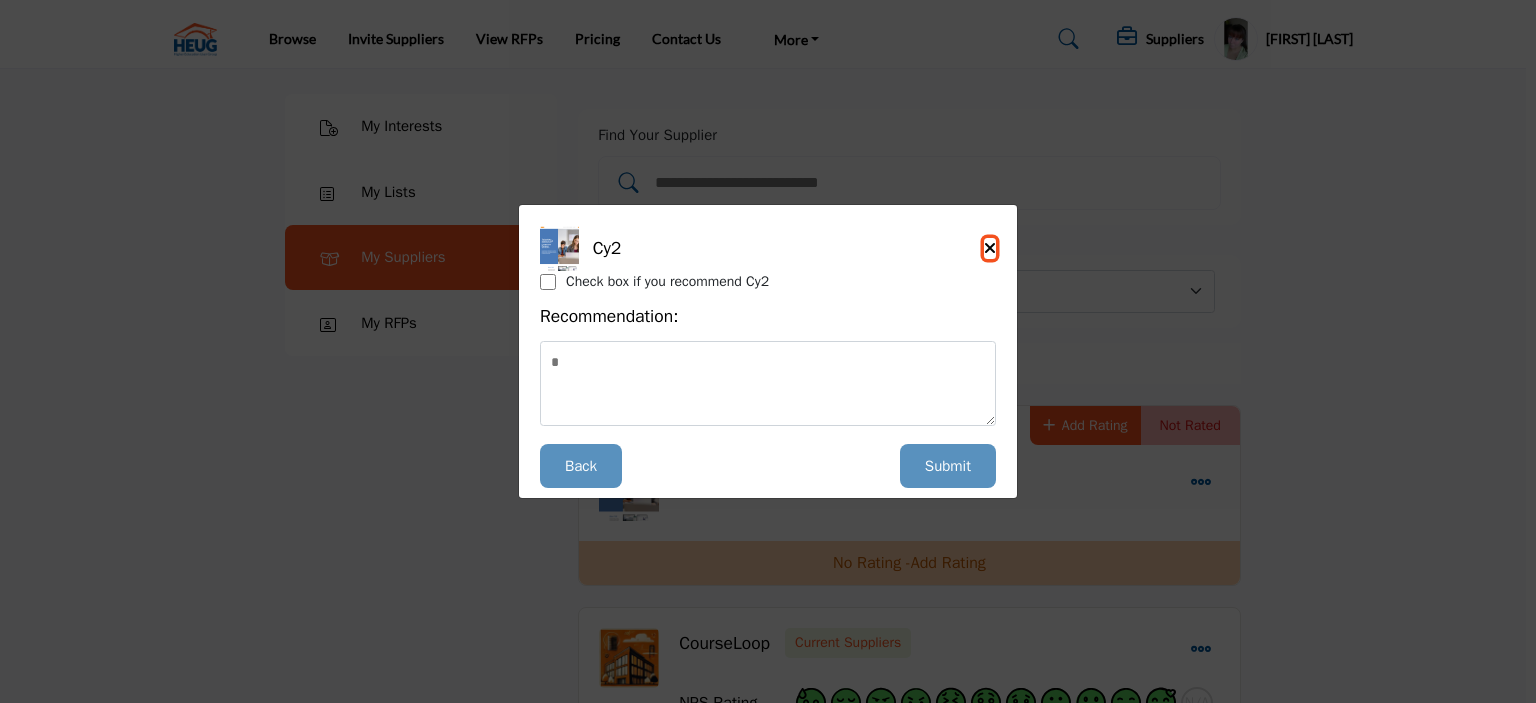 click at bounding box center (990, 248) 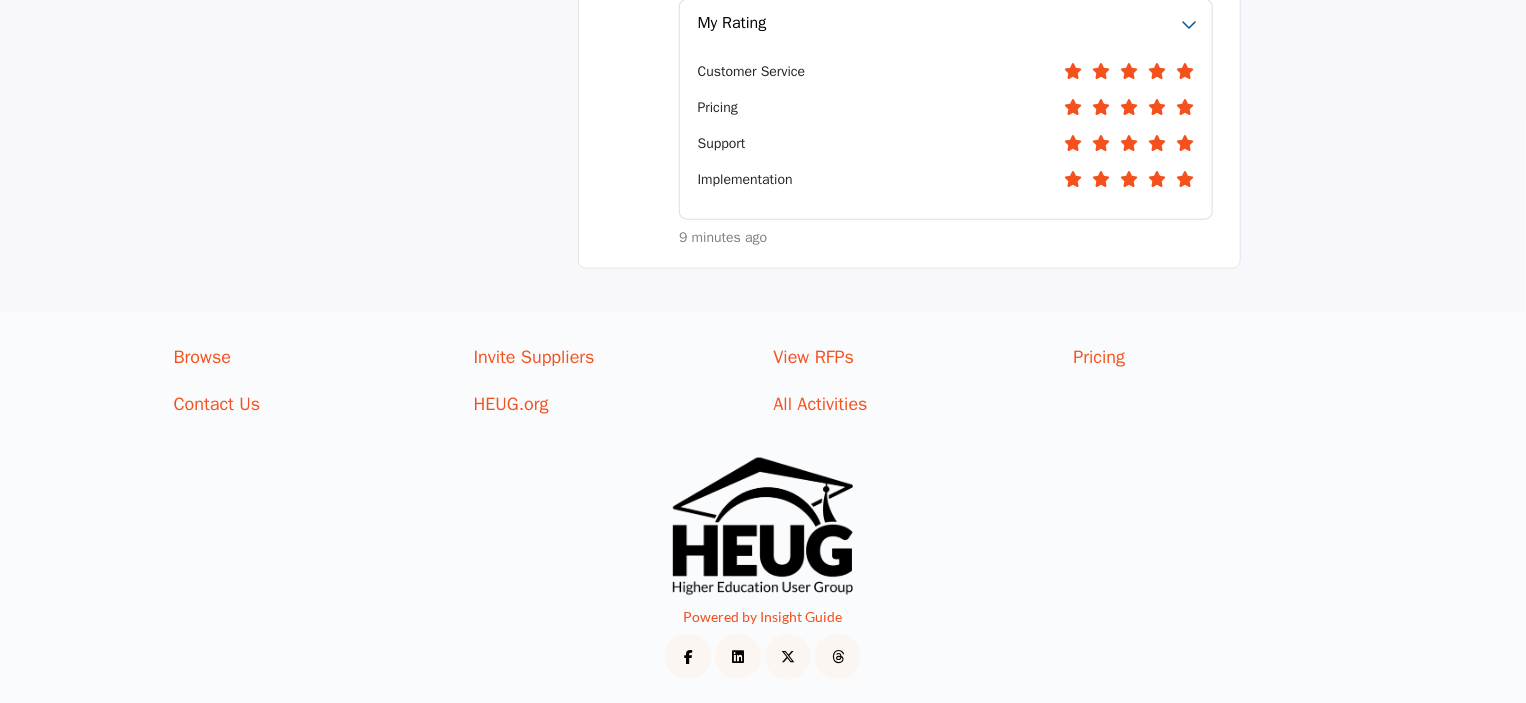 scroll, scrollTop: 0, scrollLeft: 0, axis: both 